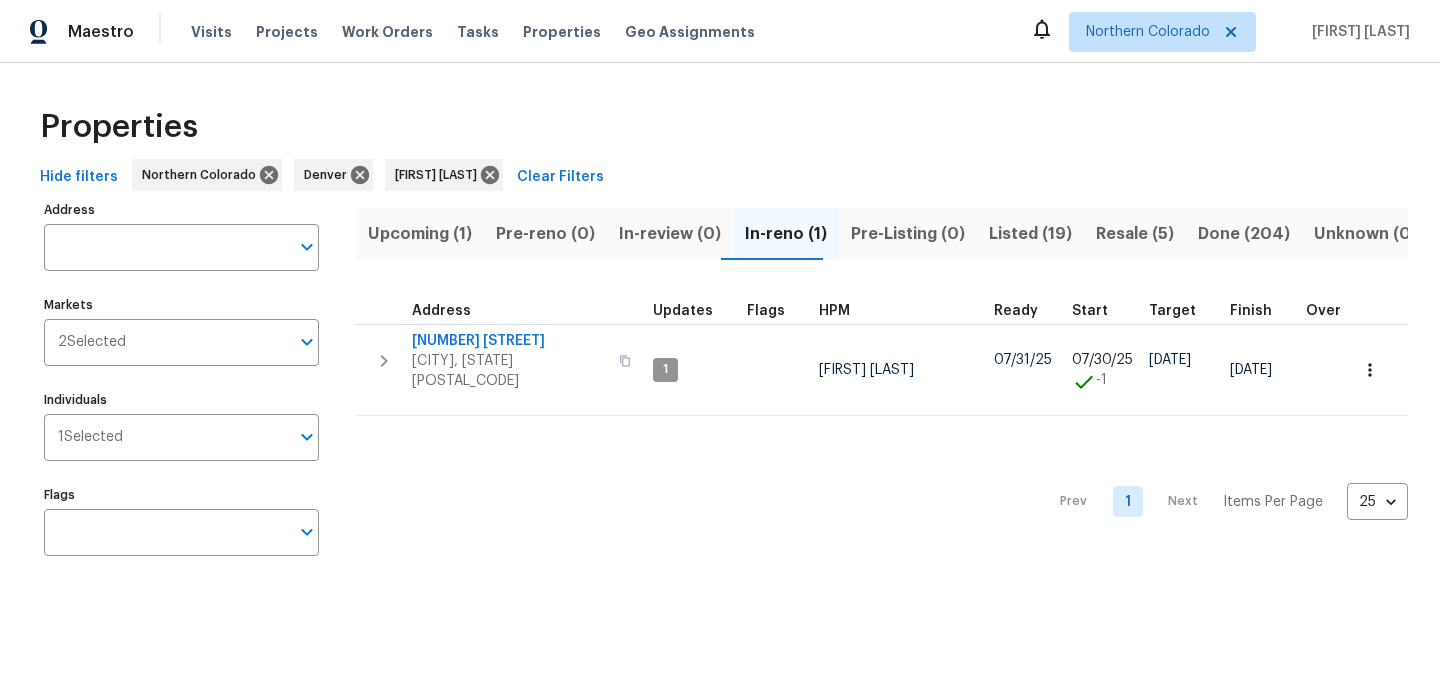scroll, scrollTop: 0, scrollLeft: 0, axis: both 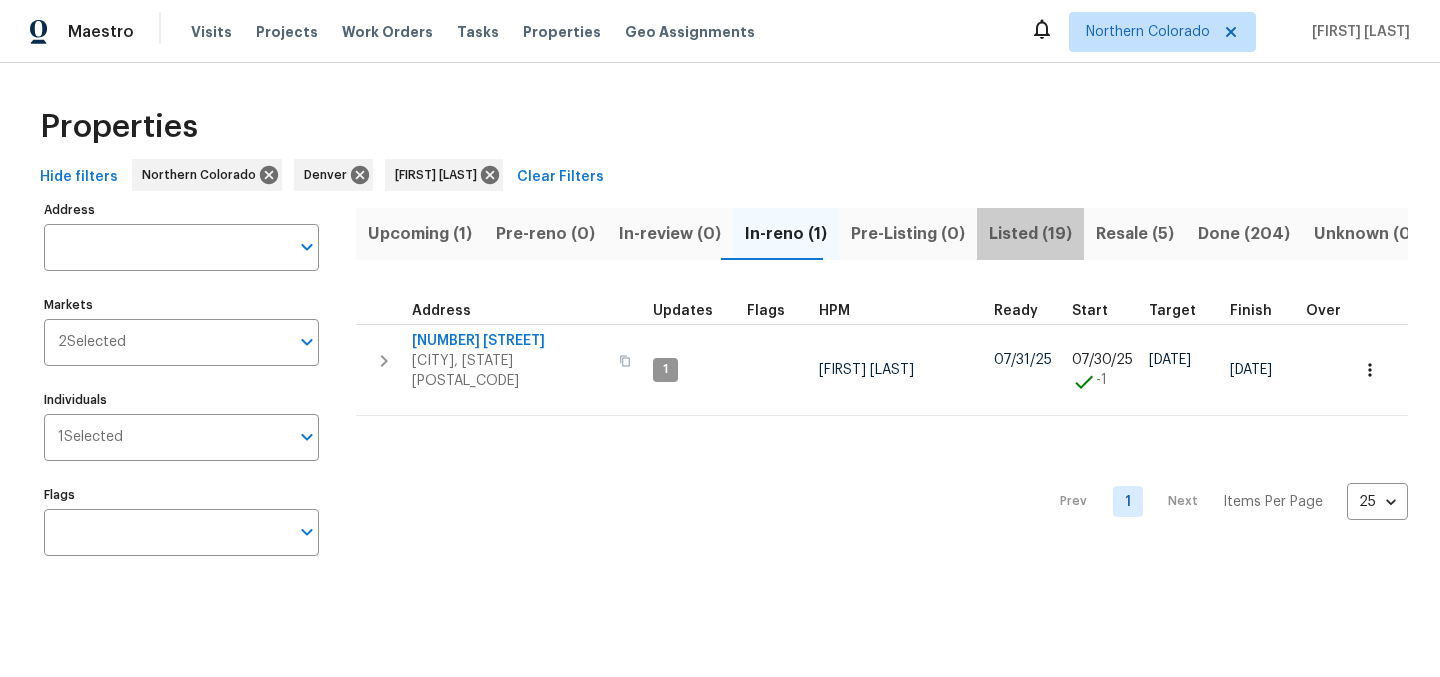 click on "Listed (19)" at bounding box center [1030, 234] 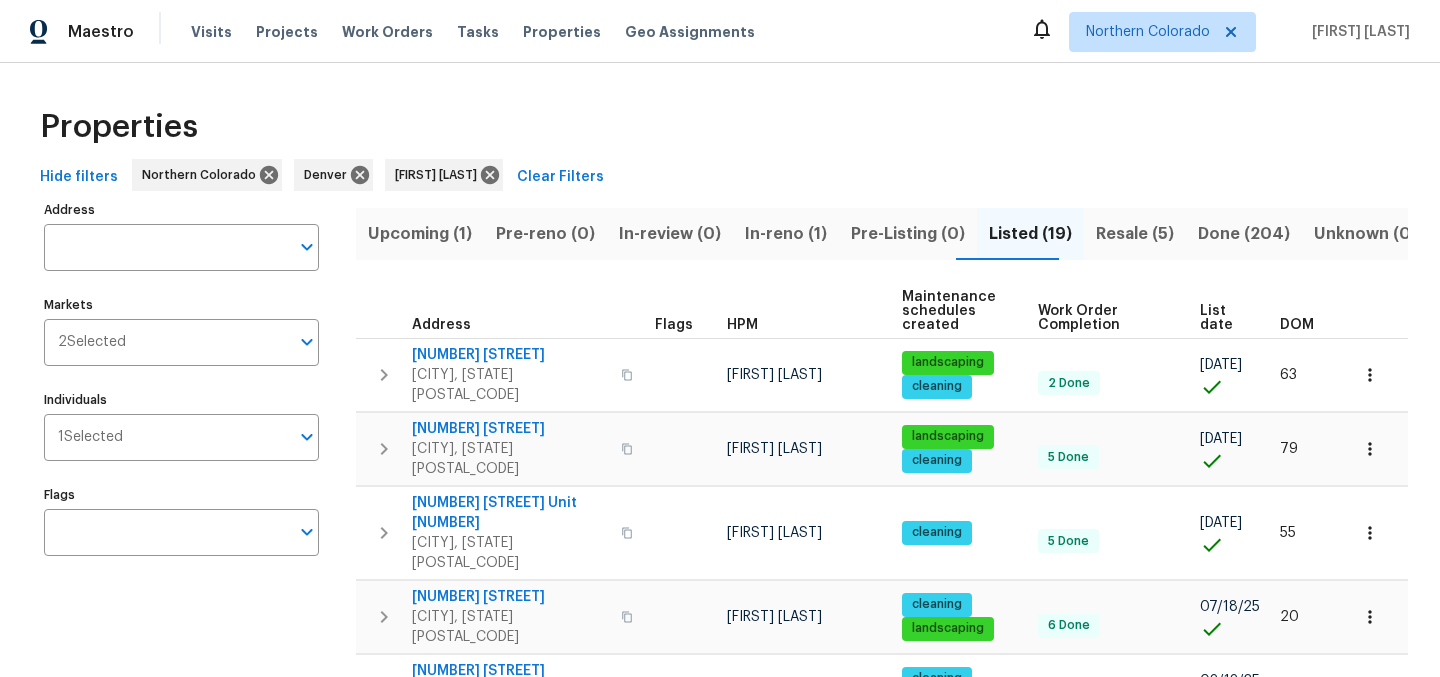 click on "List date" at bounding box center [1223, 318] 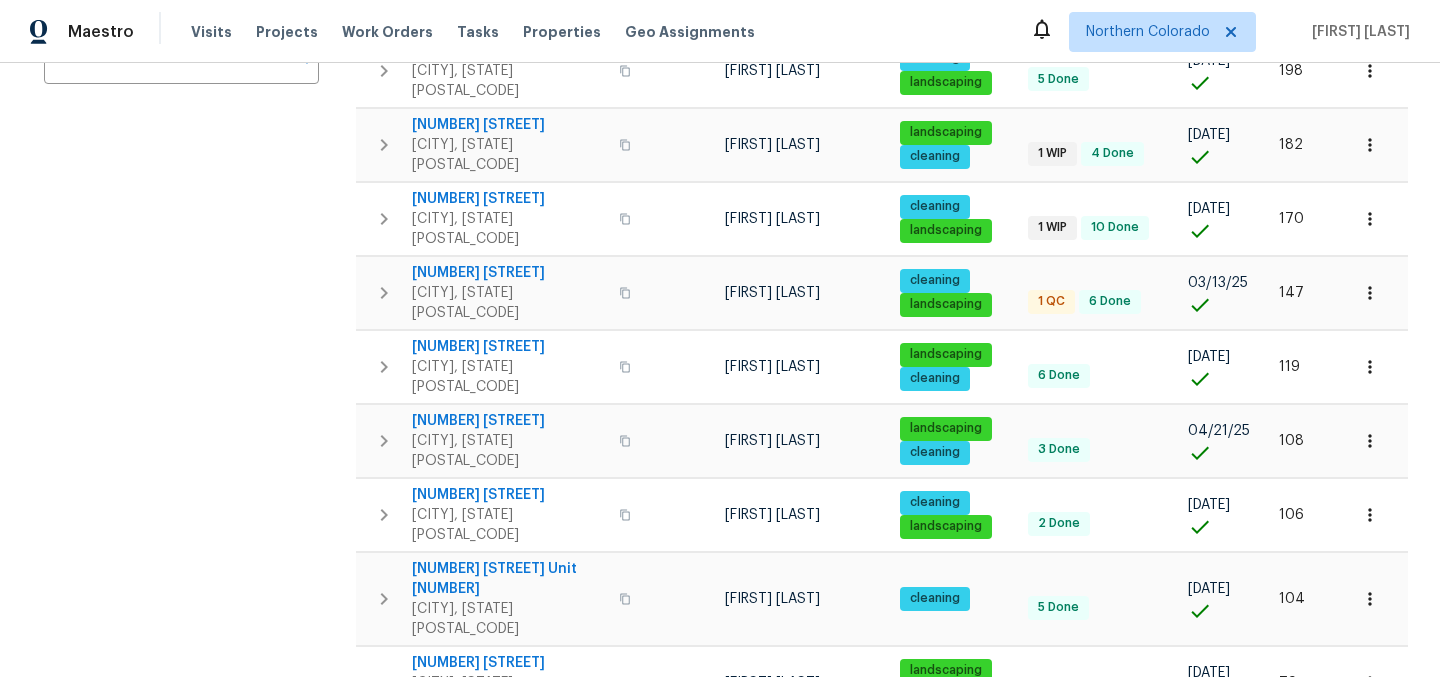 scroll, scrollTop: 0, scrollLeft: 0, axis: both 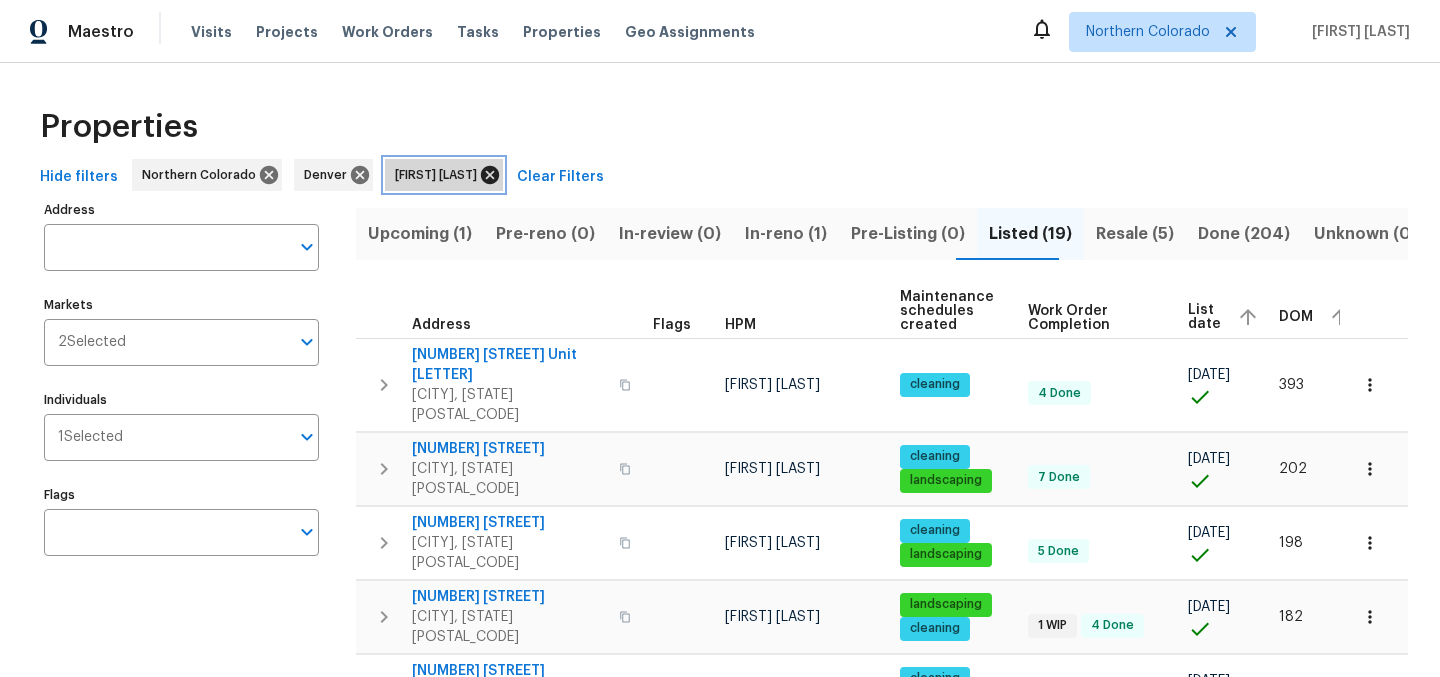 click 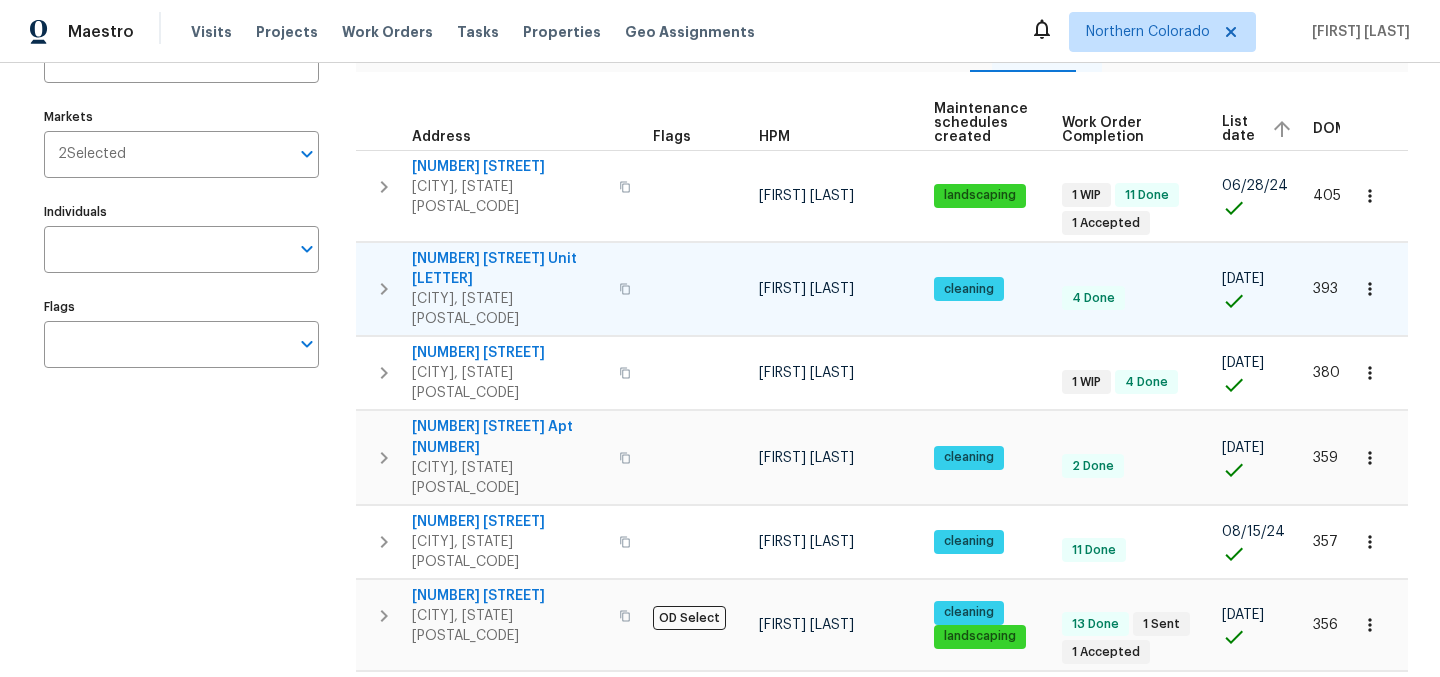 scroll, scrollTop: 184, scrollLeft: 0, axis: vertical 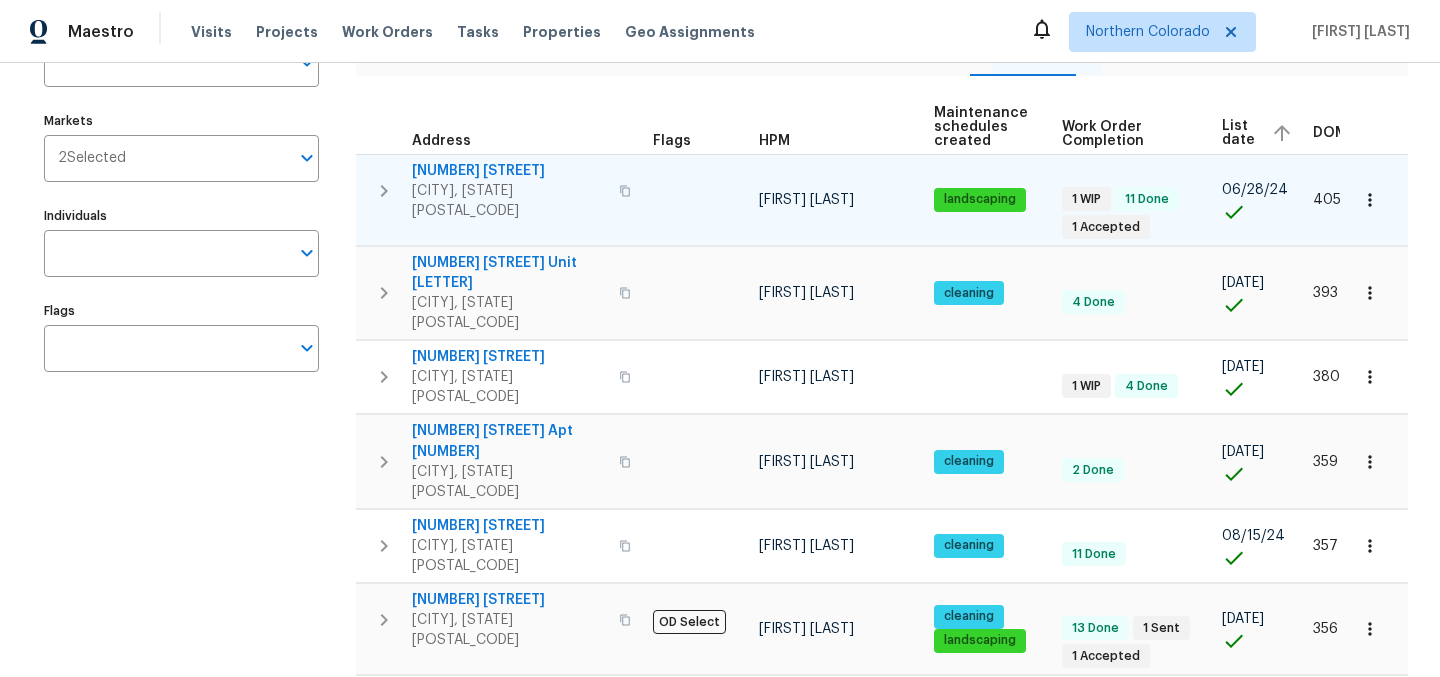 click on "123 Emerald St" at bounding box center [509, 171] 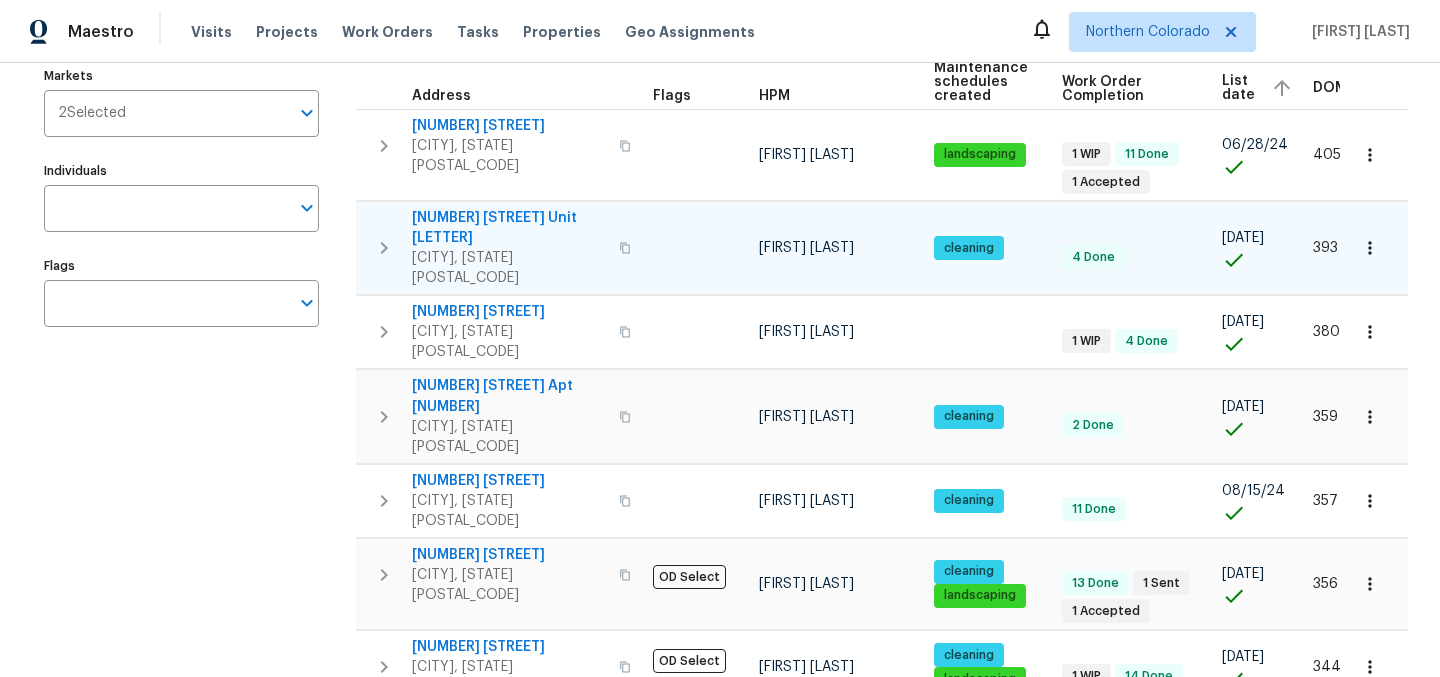 scroll, scrollTop: 0, scrollLeft: 0, axis: both 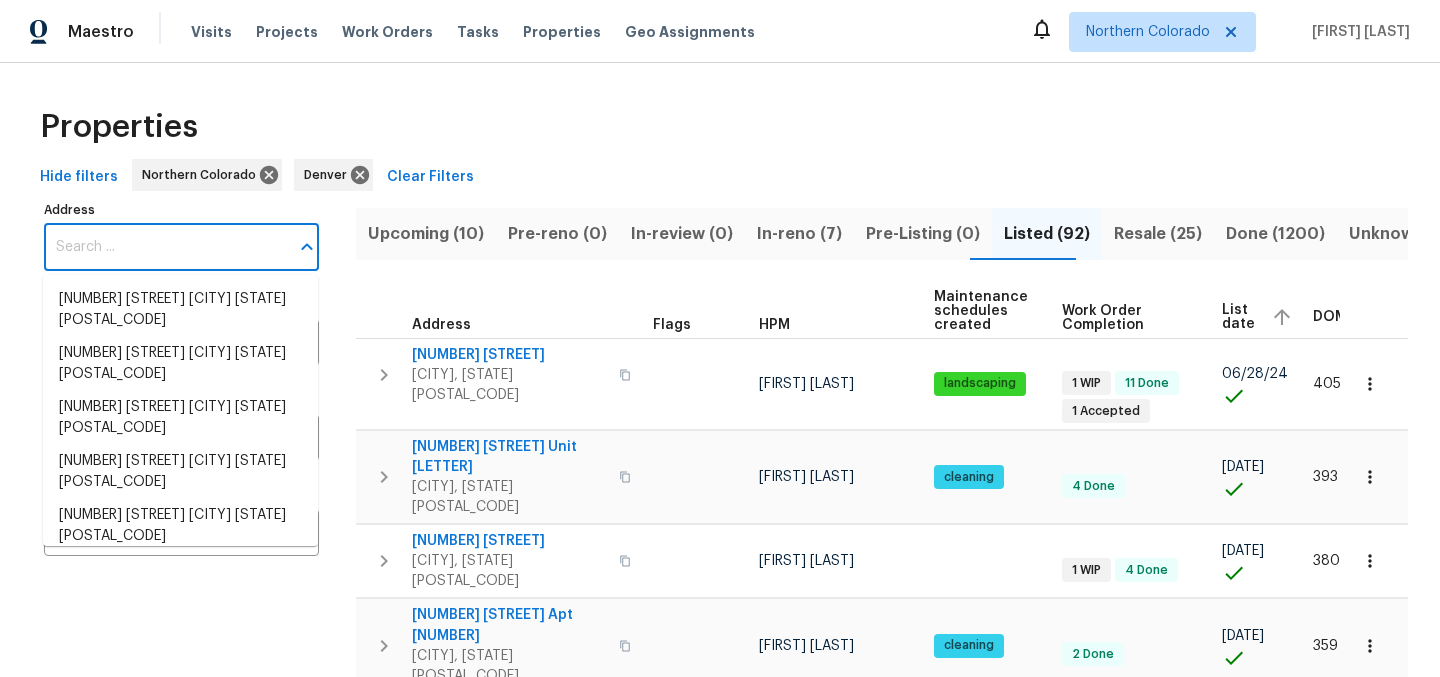 click on "Address" at bounding box center [166, 247] 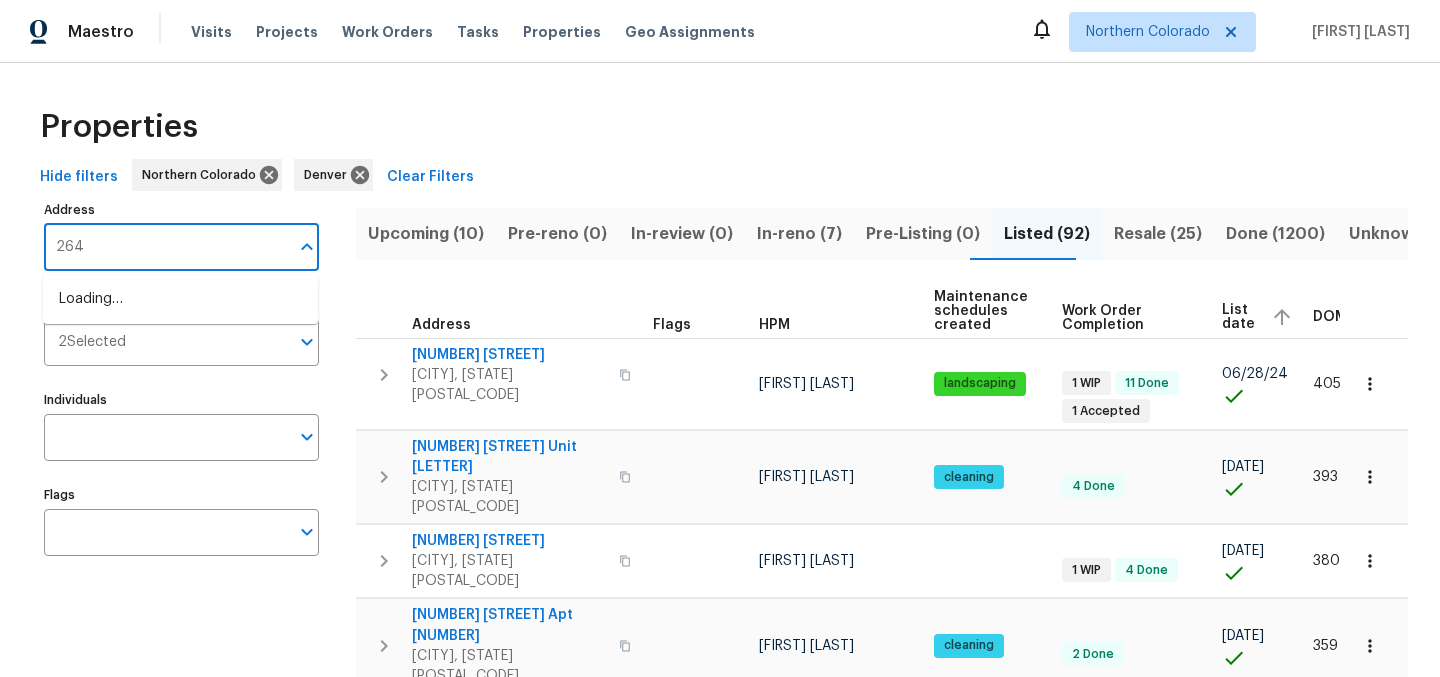 type on "2648" 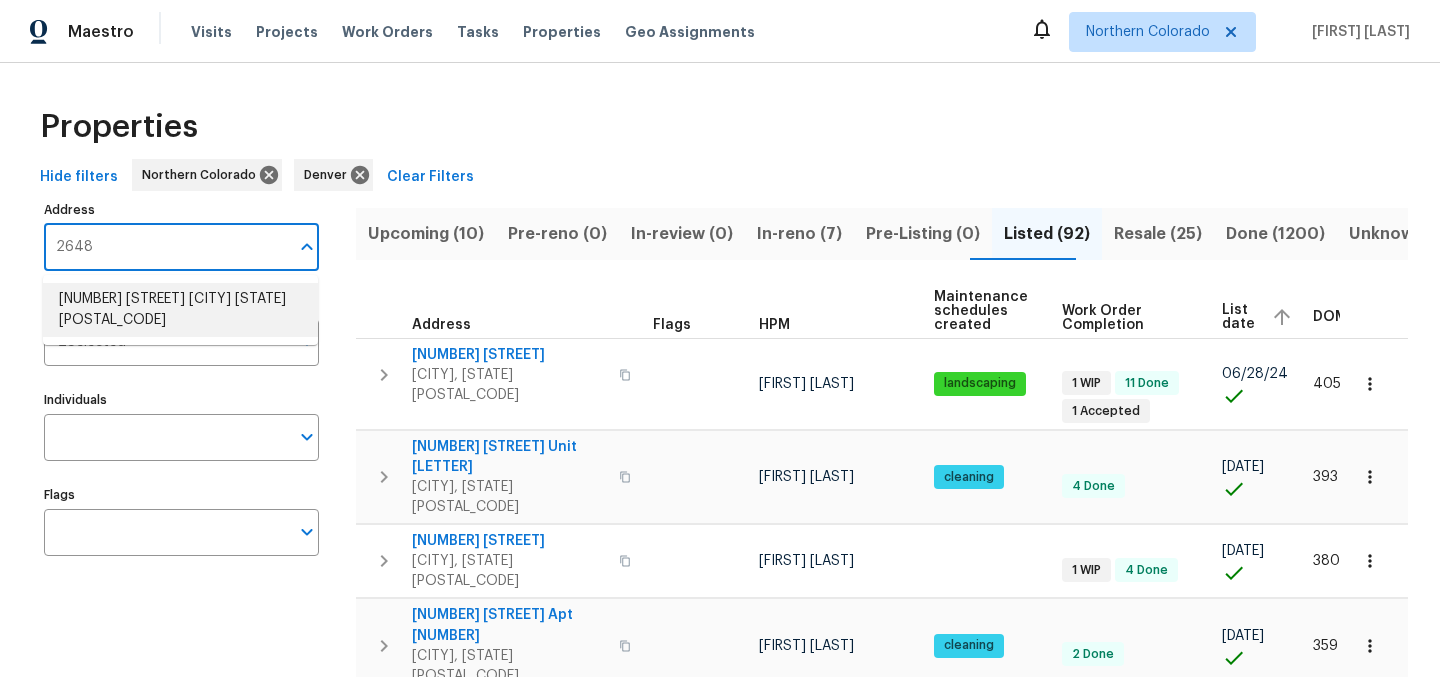 click on "2648 Cutter Dr Severance CO 80524" at bounding box center [180, 310] 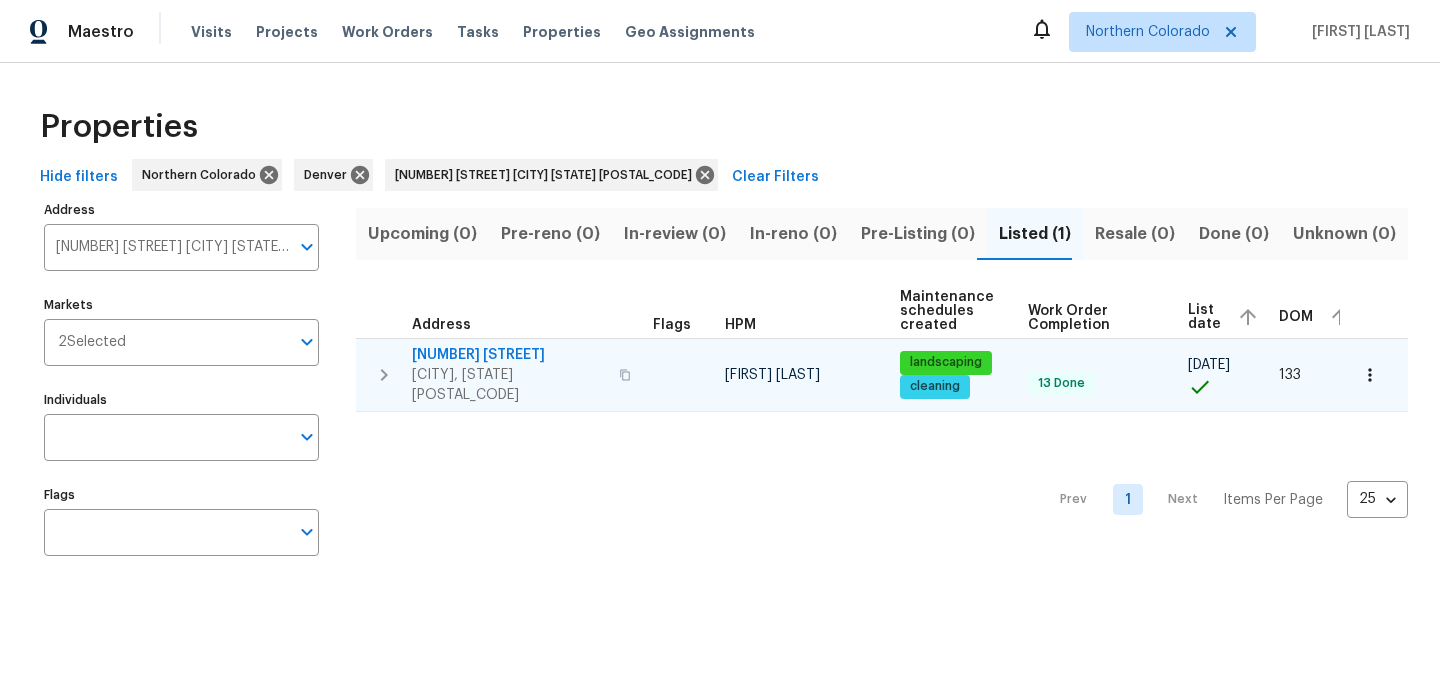 click 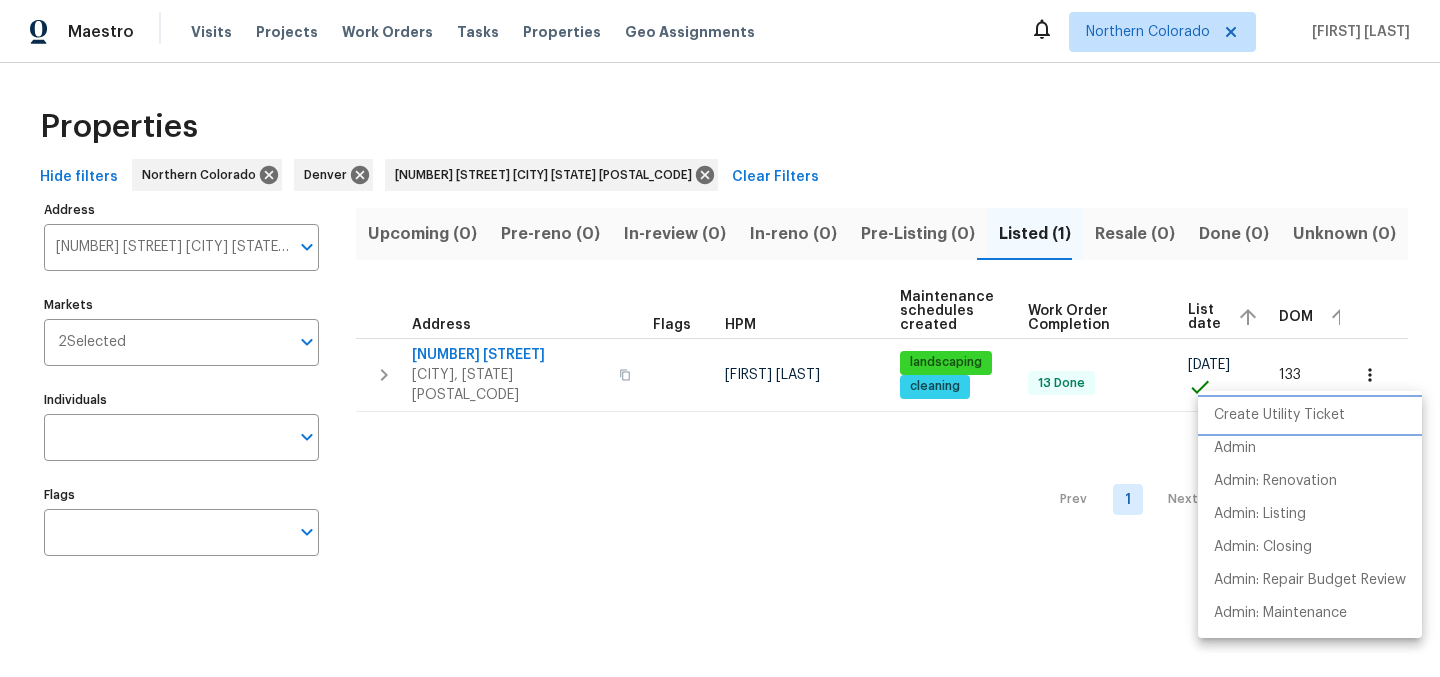 click on "Create Utility Ticket" at bounding box center (1279, 415) 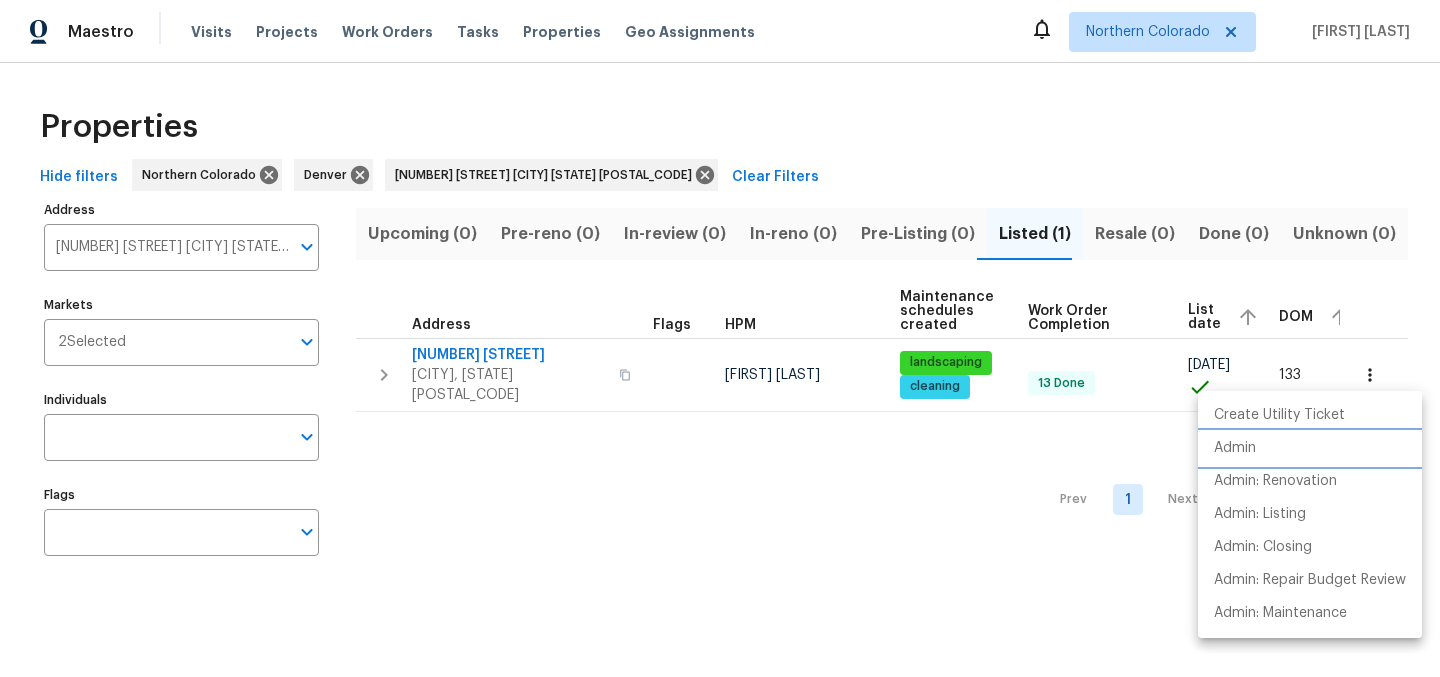 click on "Admin" at bounding box center [1310, 448] 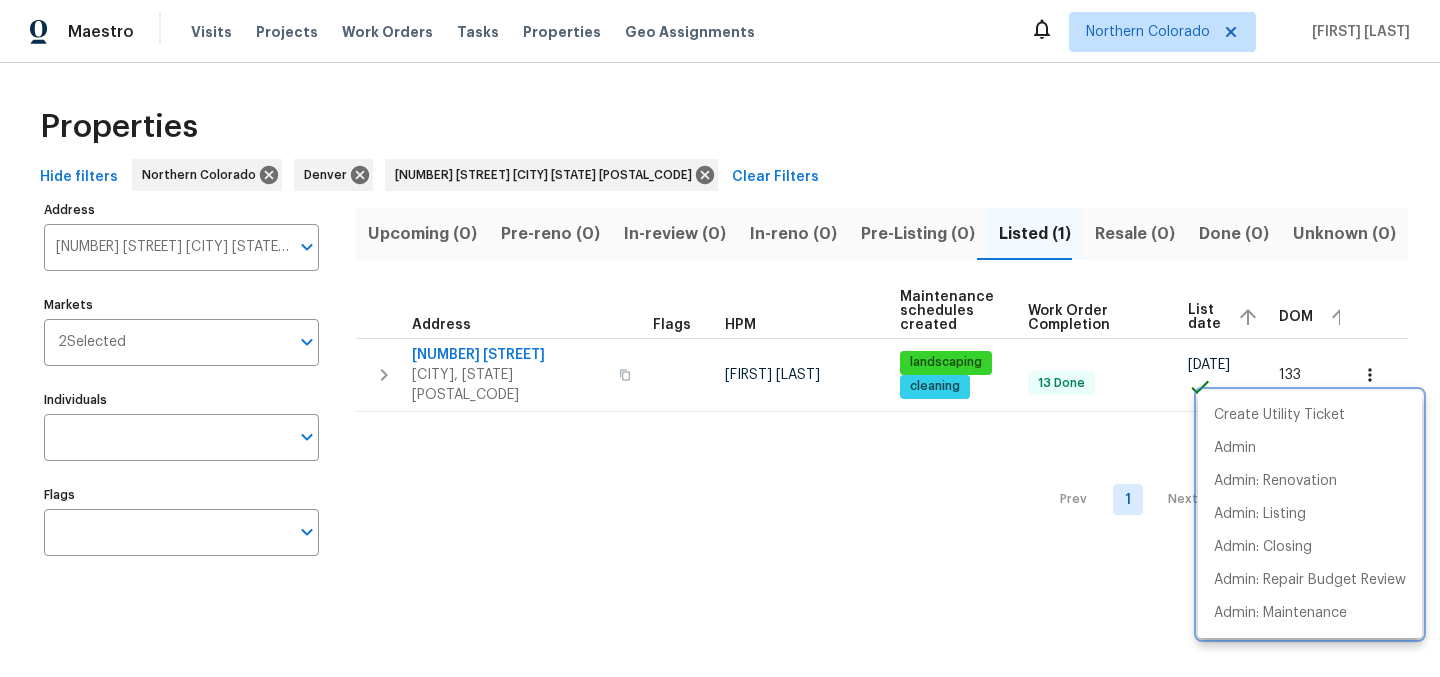 click at bounding box center [720, 338] 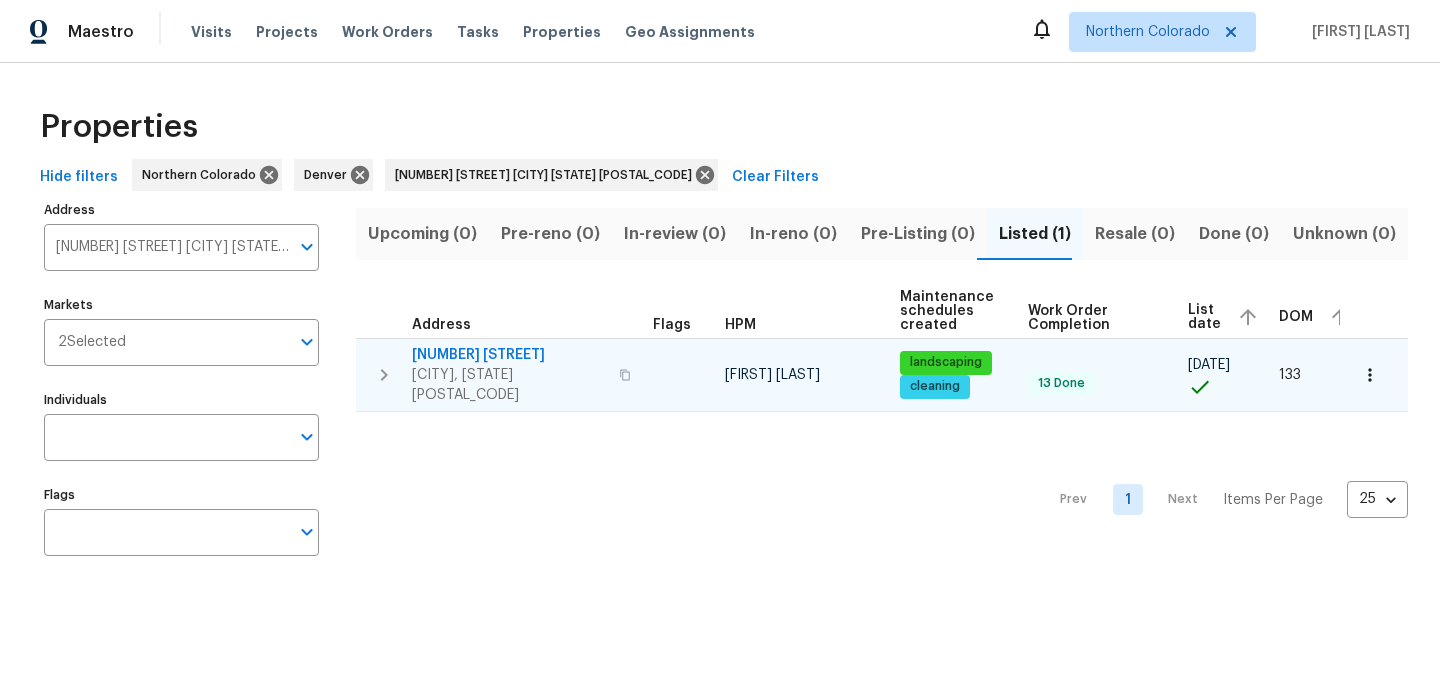 click on "2648 Cutter Dr" at bounding box center (509, 355) 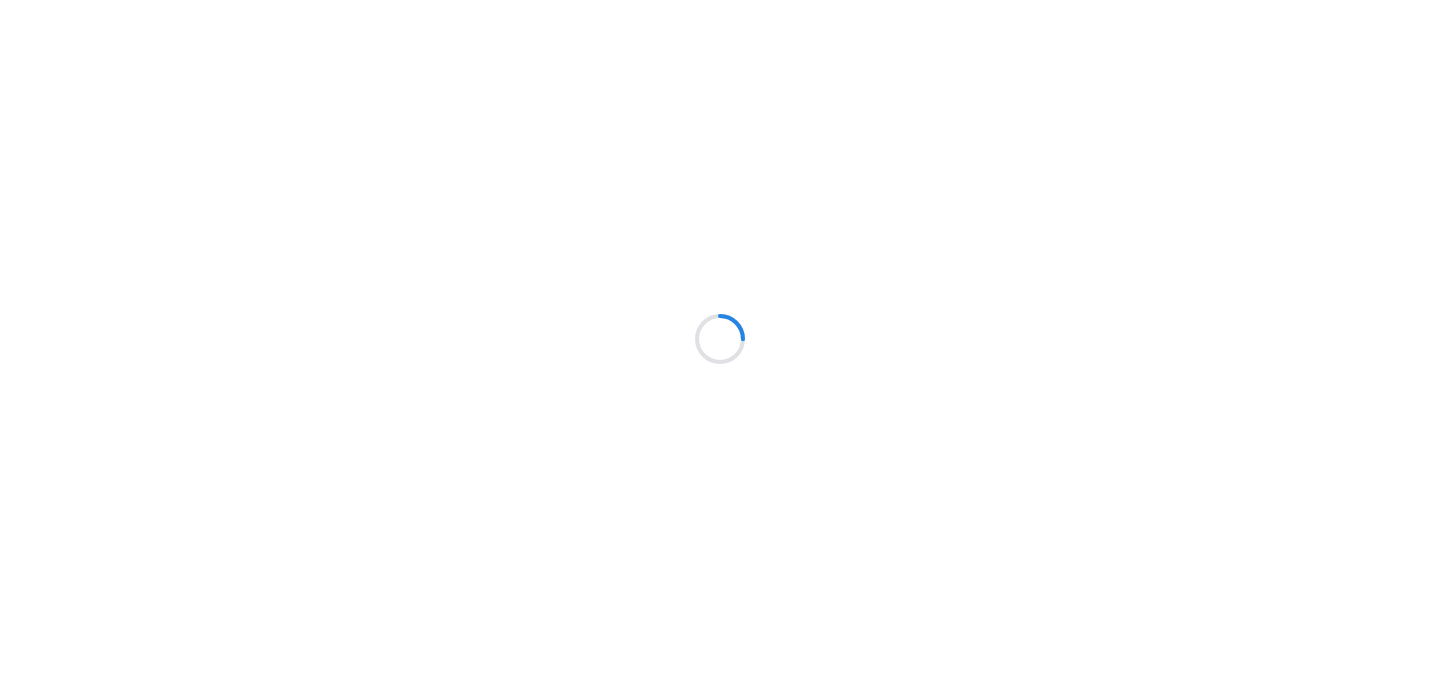 scroll, scrollTop: 0, scrollLeft: 0, axis: both 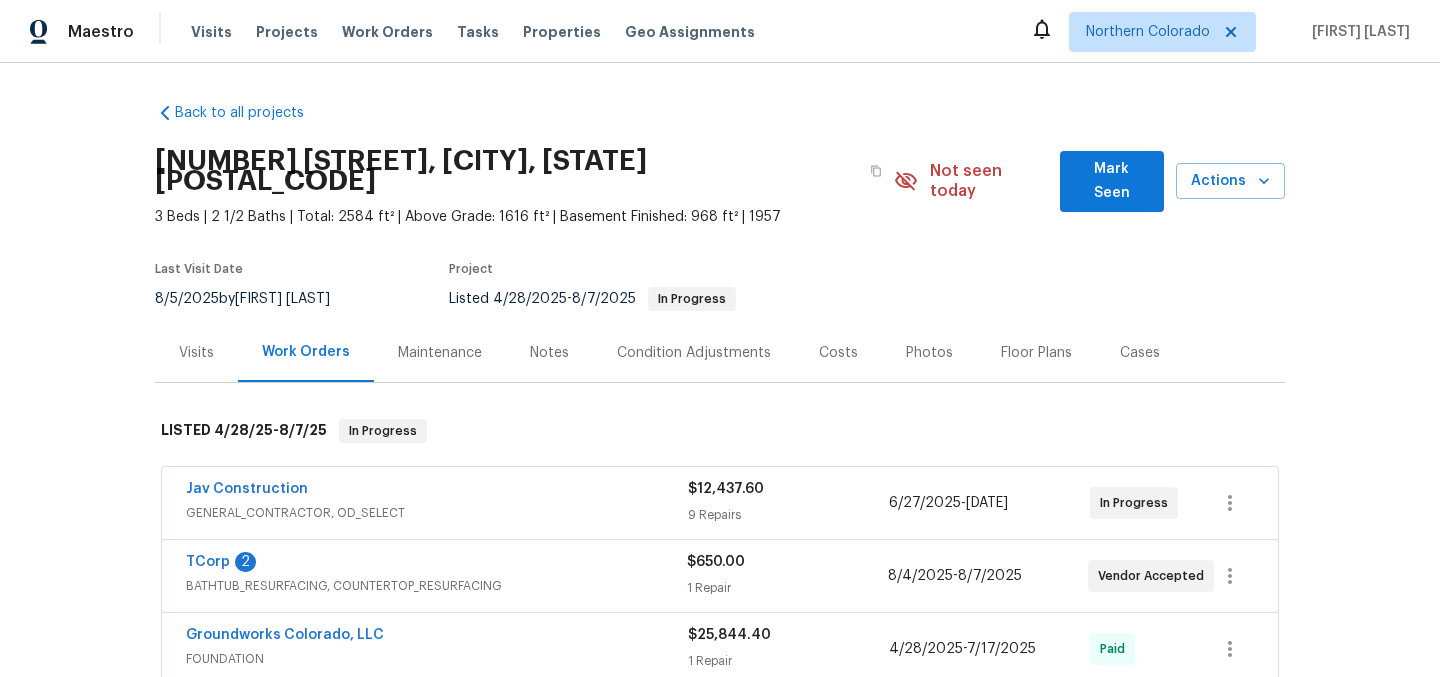 click on "Photos" at bounding box center (929, 353) 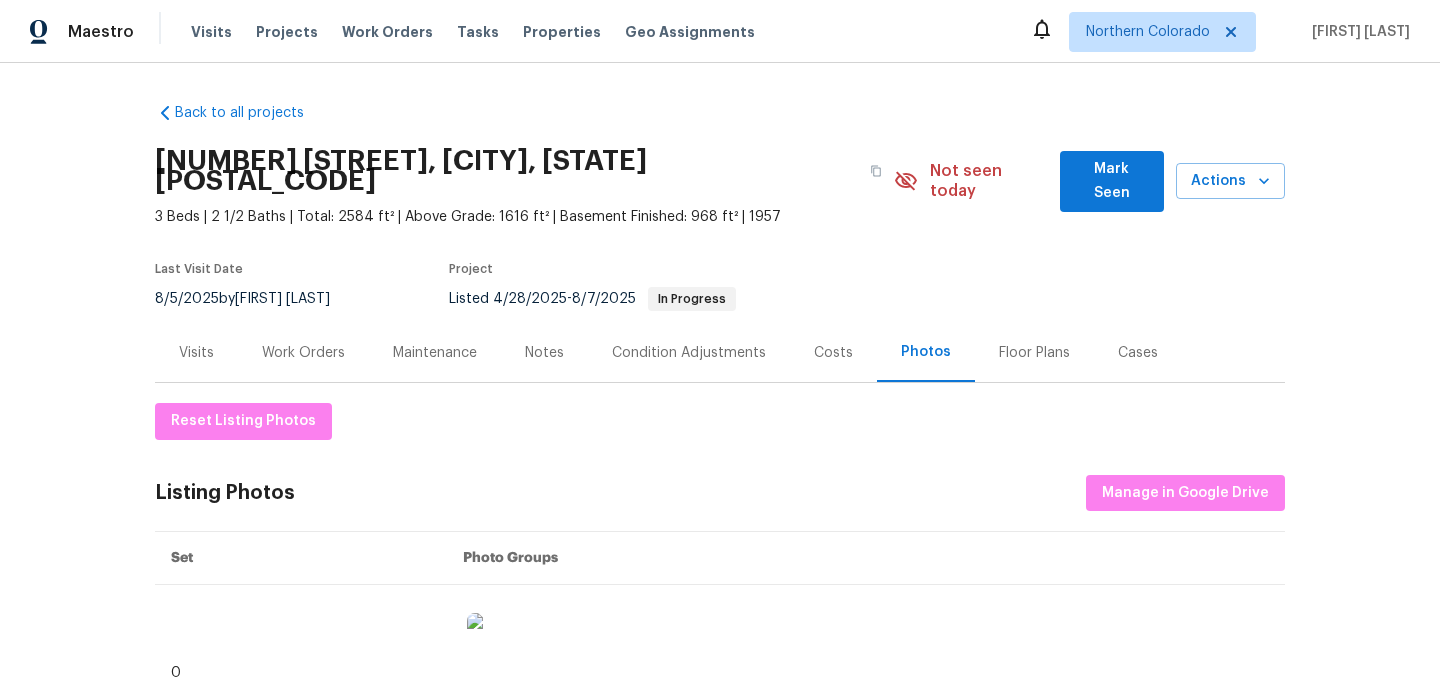 scroll, scrollTop: 200, scrollLeft: 0, axis: vertical 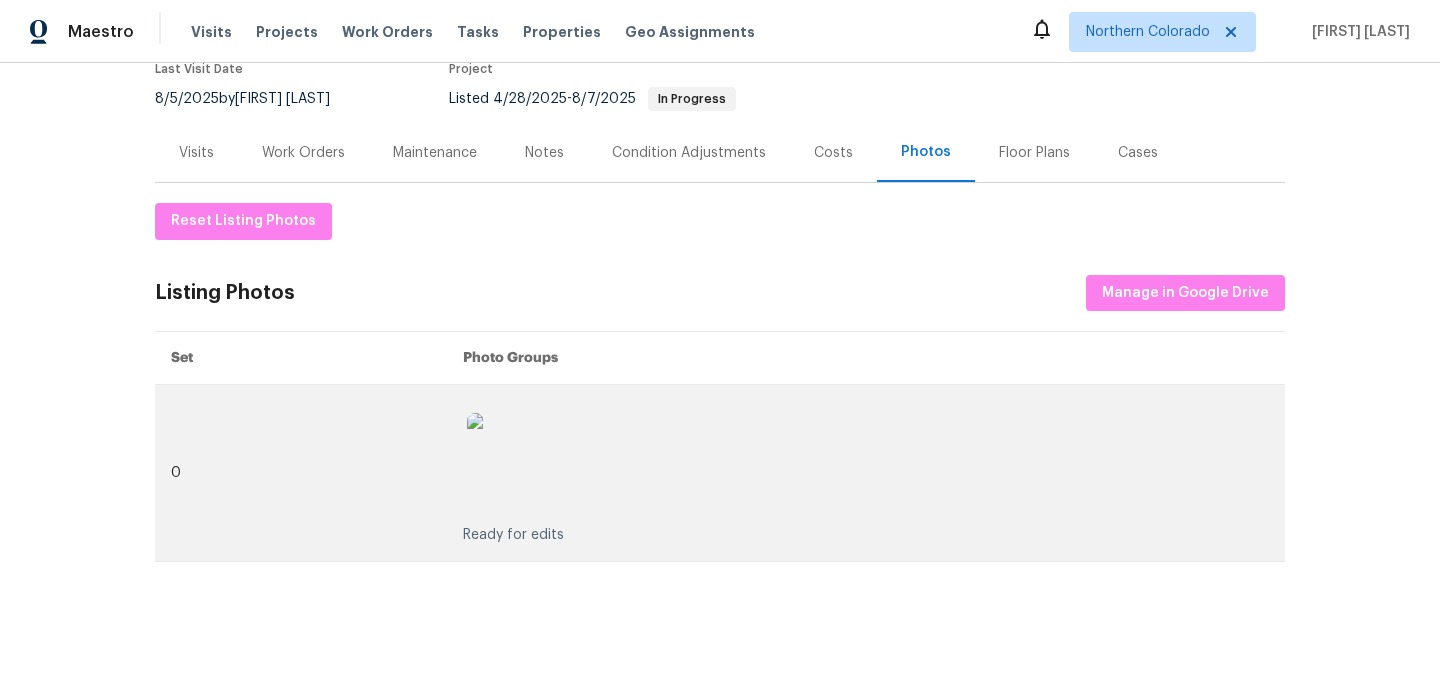 click at bounding box center (517, 463) 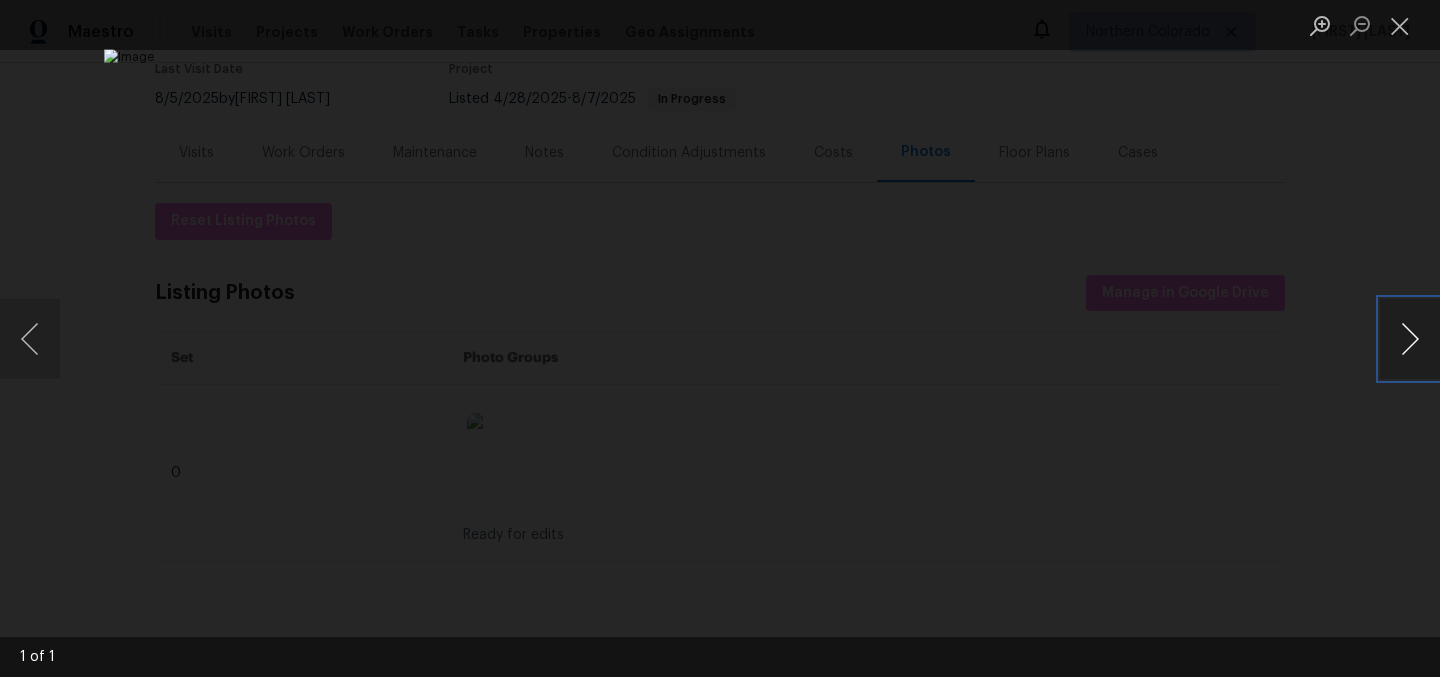 click at bounding box center (1410, 339) 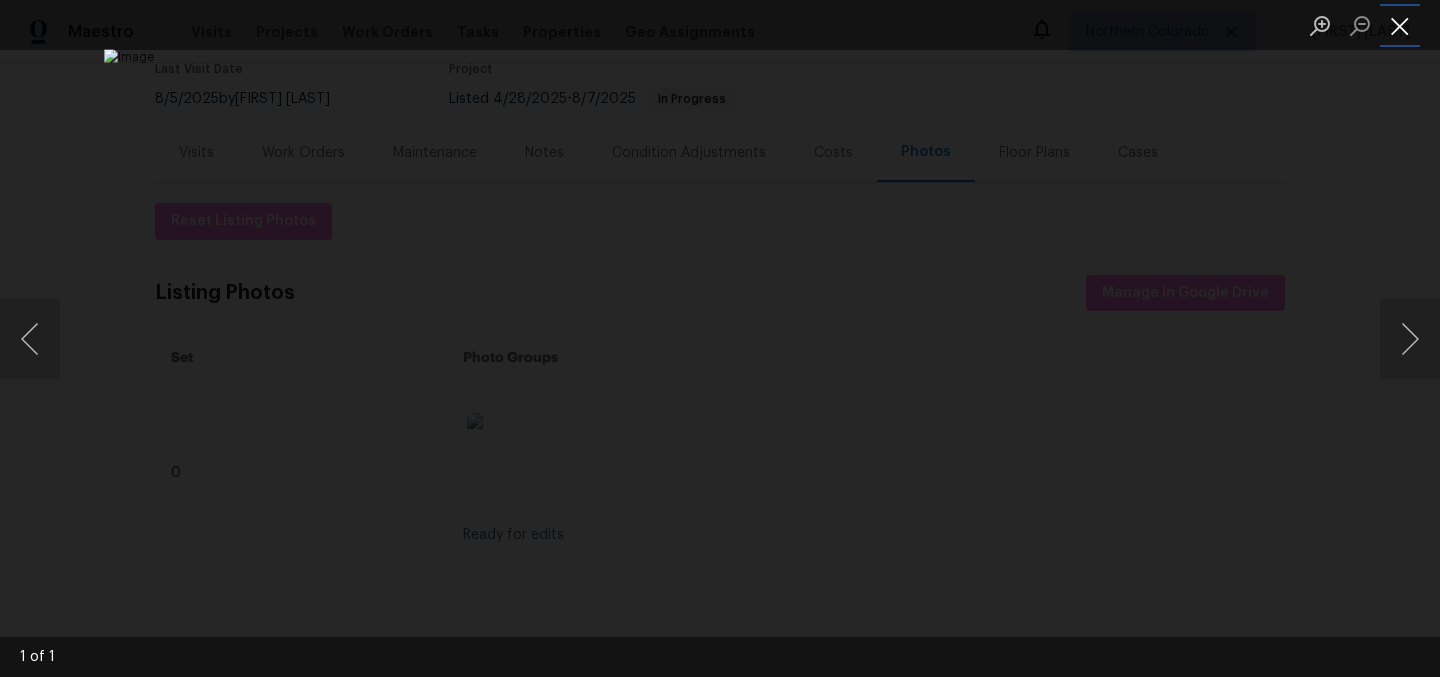 click at bounding box center (1400, 25) 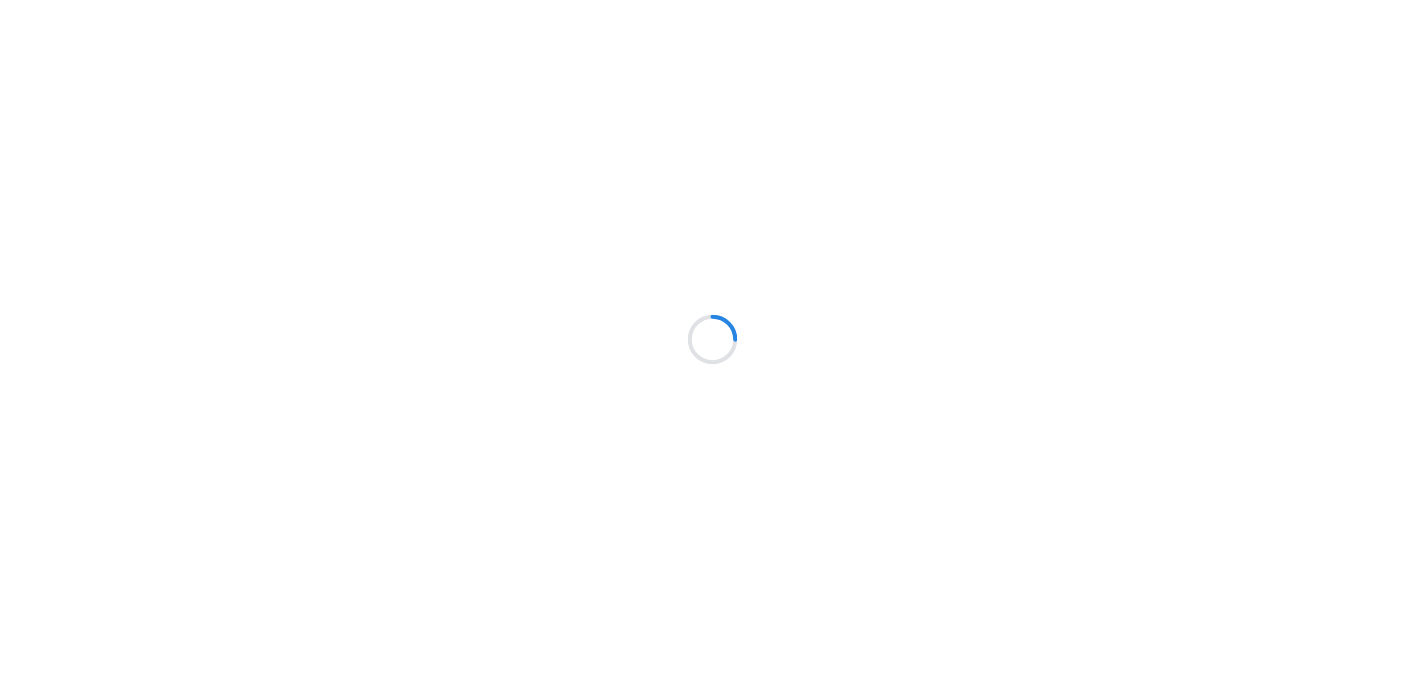 scroll, scrollTop: 0, scrollLeft: 0, axis: both 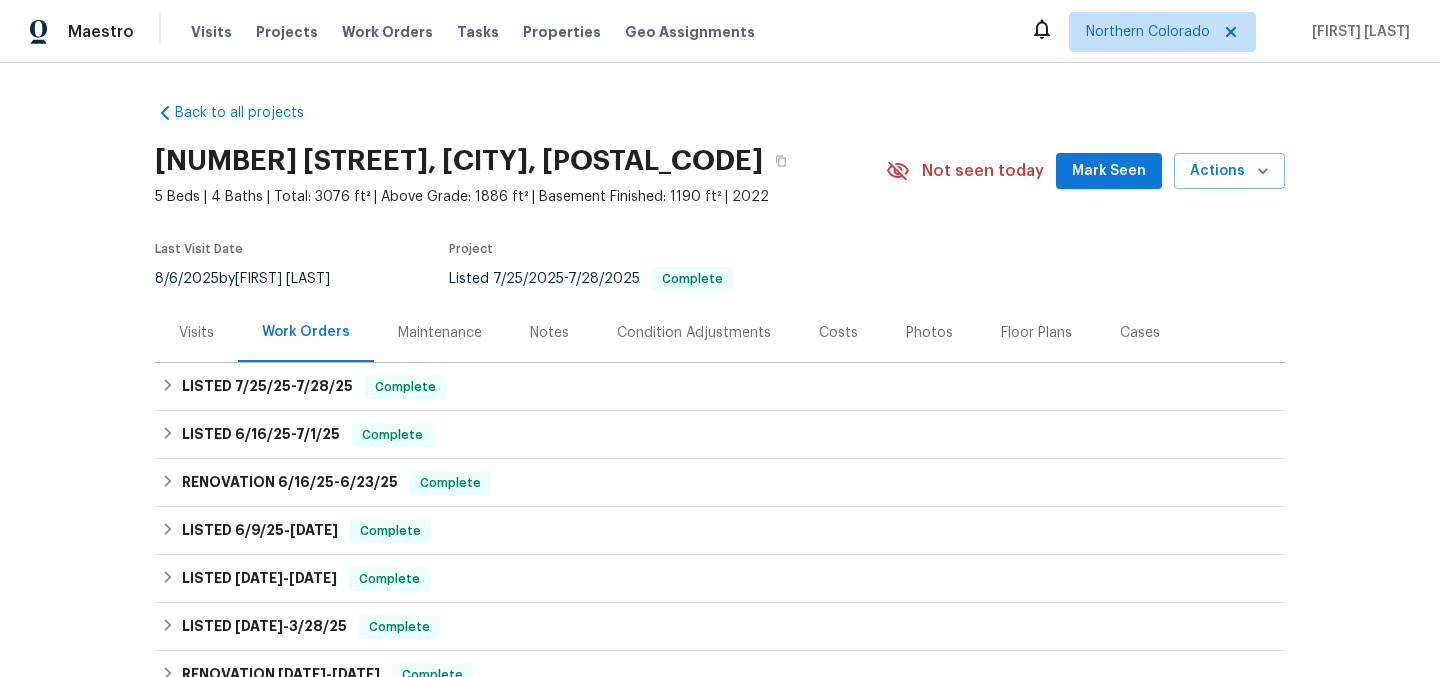 click on "Notes" at bounding box center (549, 333) 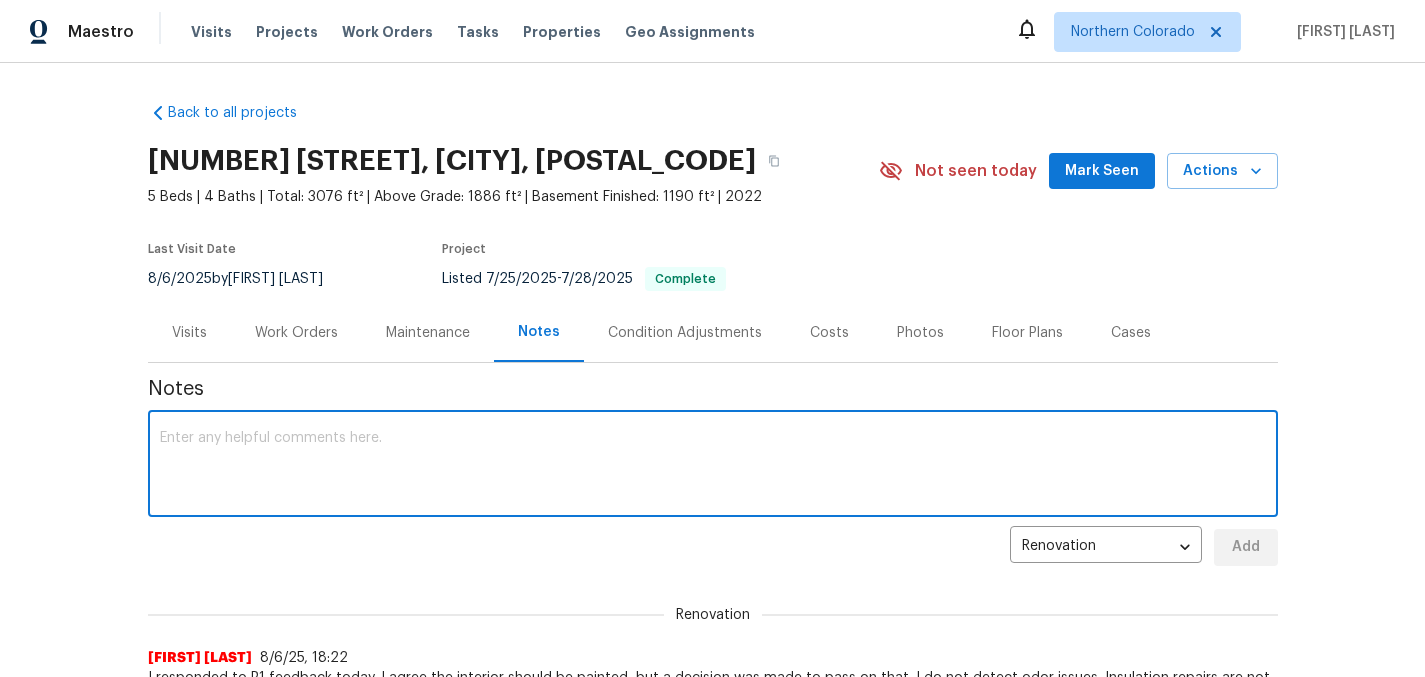 click at bounding box center [713, 466] 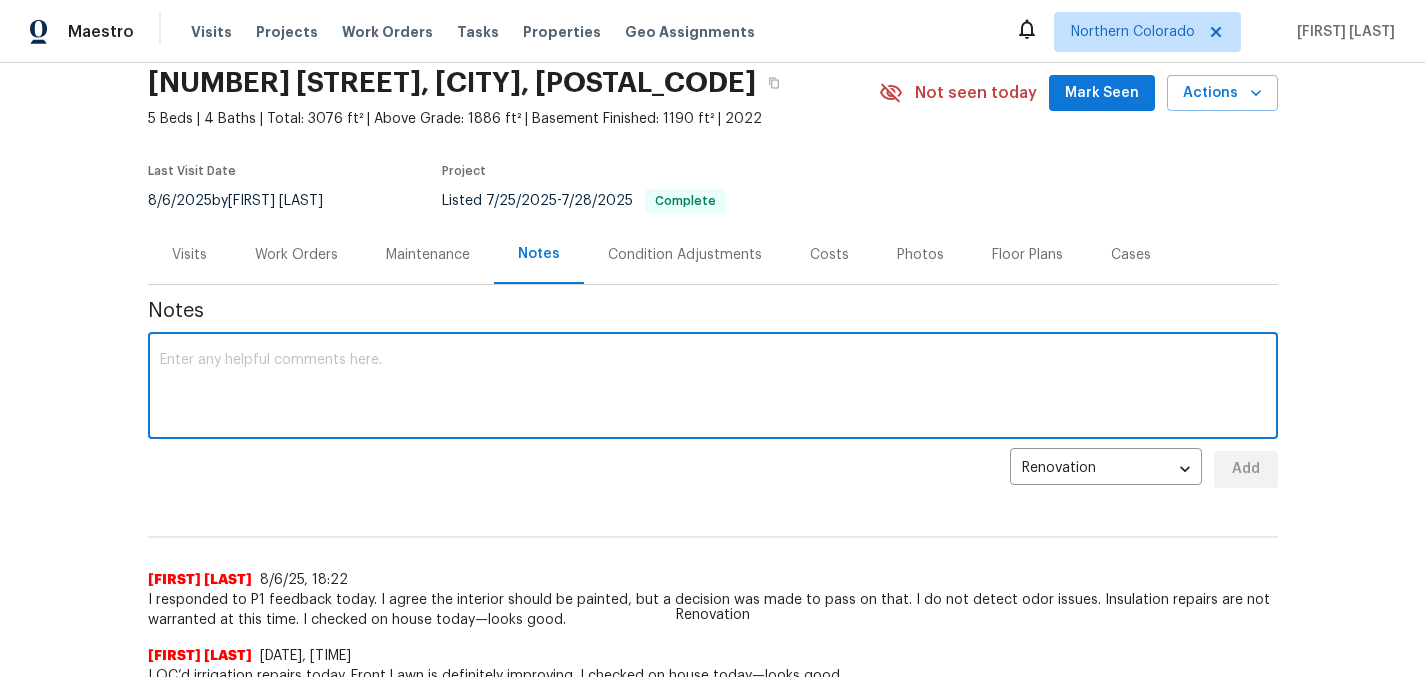 scroll, scrollTop: 262, scrollLeft: 0, axis: vertical 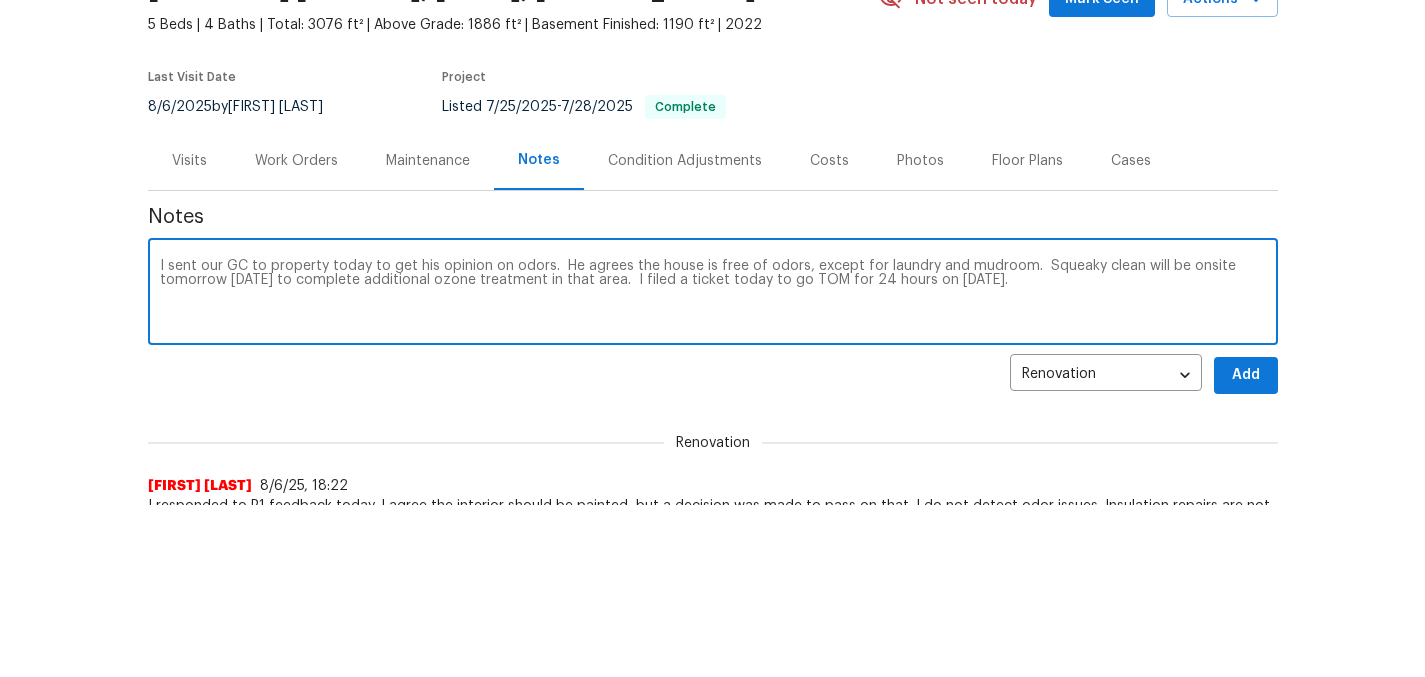 type on "I sent our GC to property today to get his opinion on odors.  He agrees the house is free of odors, except for laundry and mudroom.  Squeaky clean will be onsite tomorrow [DATE] to complete additional ozone treatment in that area.  I filed a ticket today to go TOM for 24 hours on [DATE]." 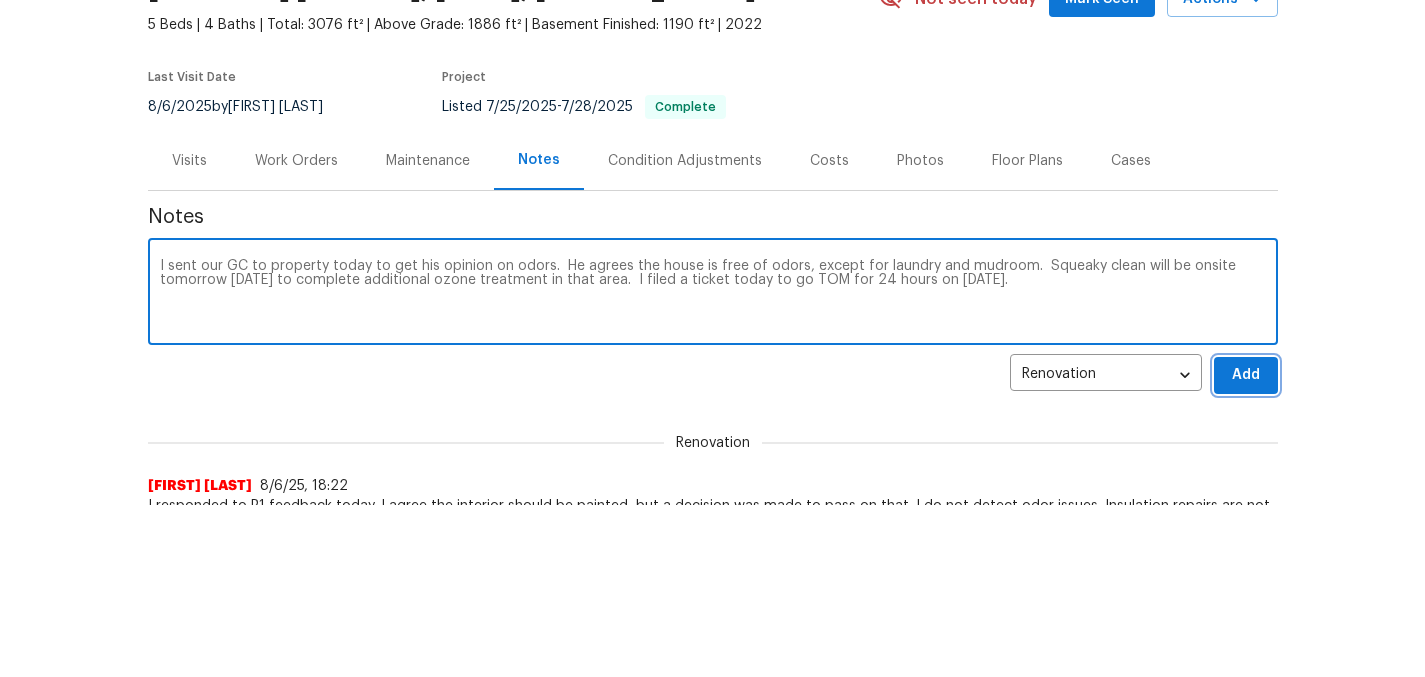click on "Add" at bounding box center [1246, 375] 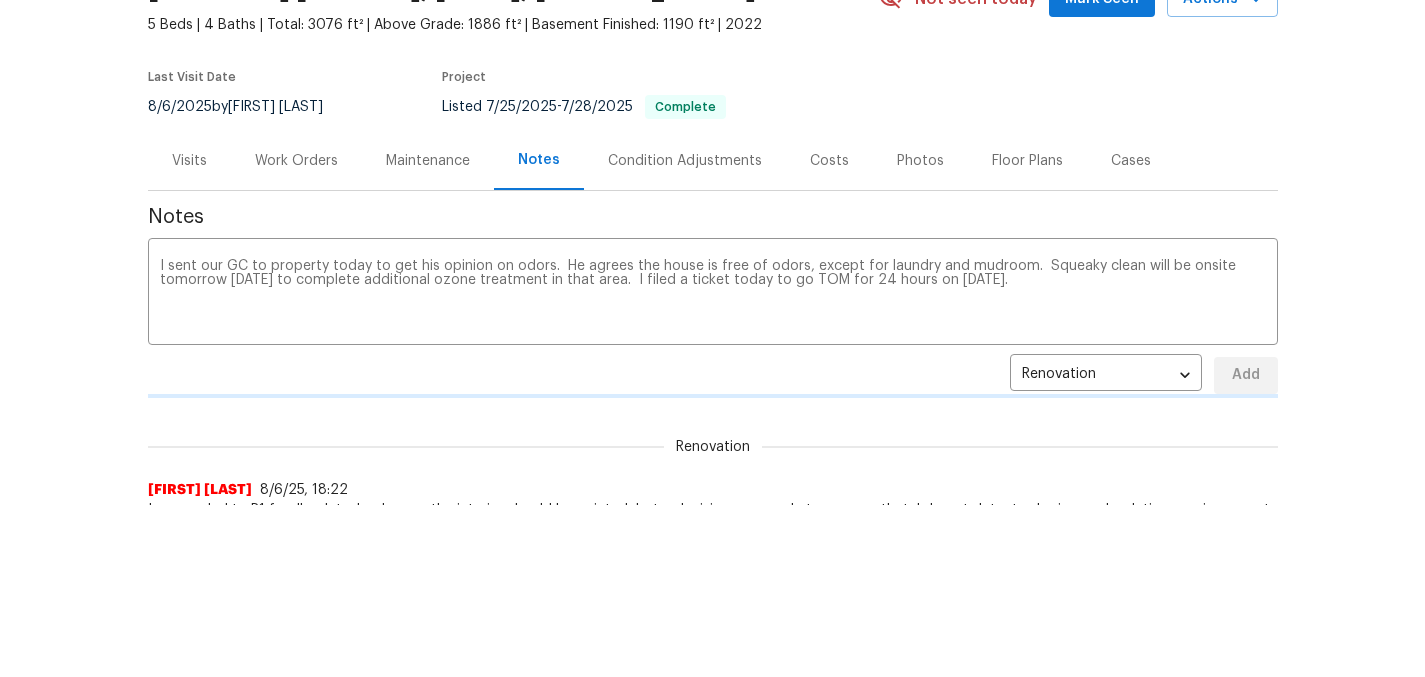 type 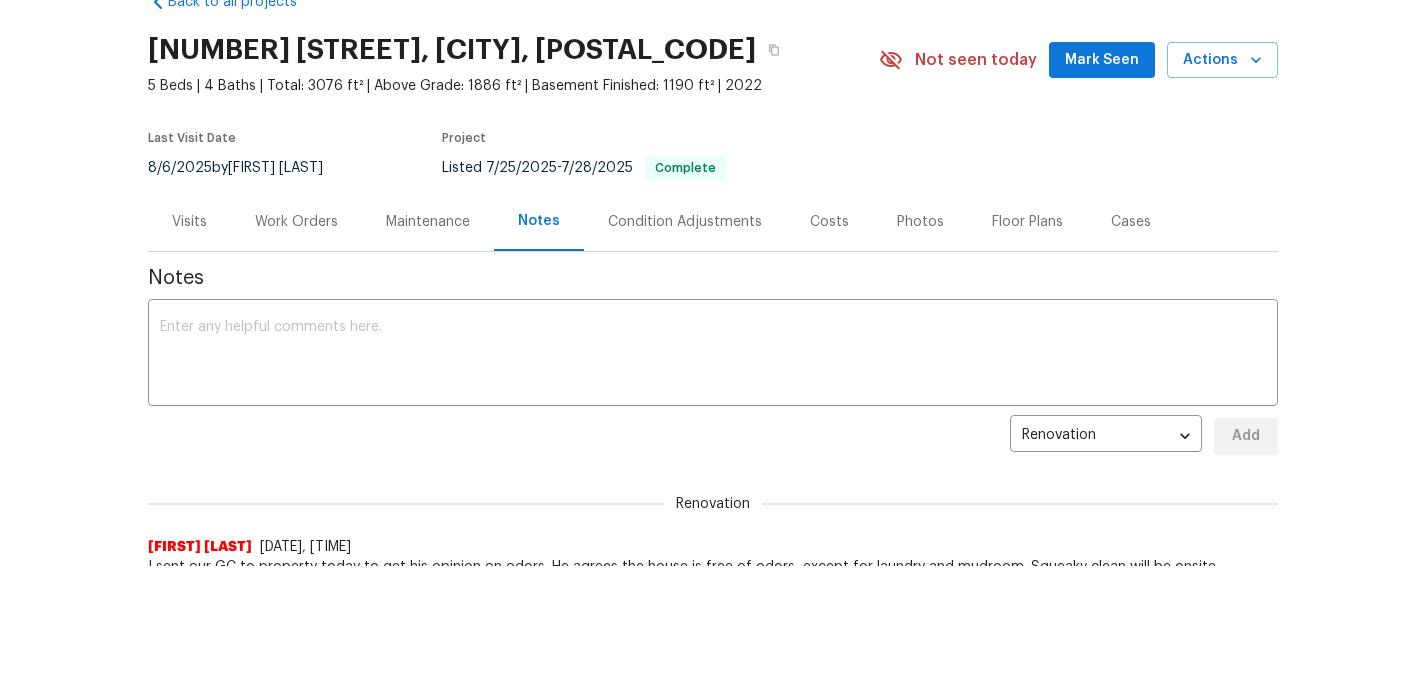 scroll, scrollTop: 4, scrollLeft: 0, axis: vertical 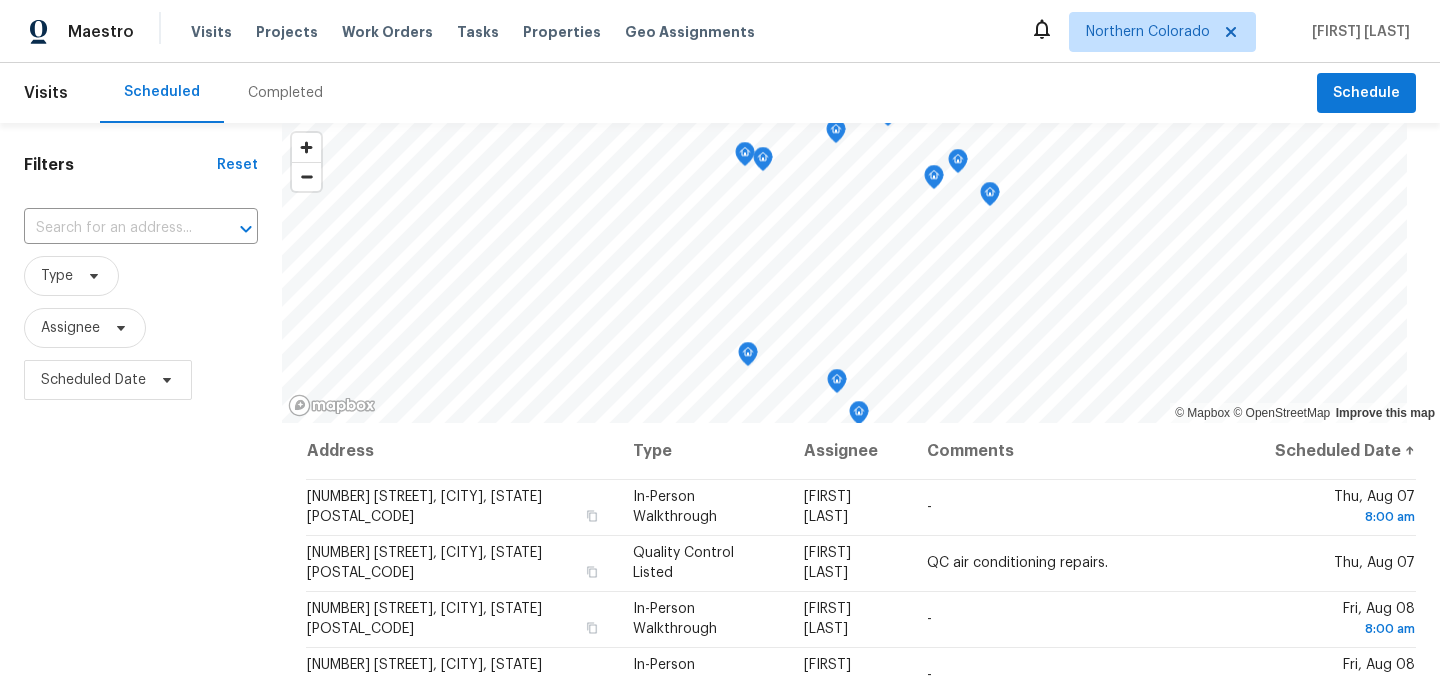 click on "Maestro Visits Projects Work Orders Tasks Properties Geo Assignments Northern Colorado [FIRST] [LAST]" at bounding box center (720, 31) 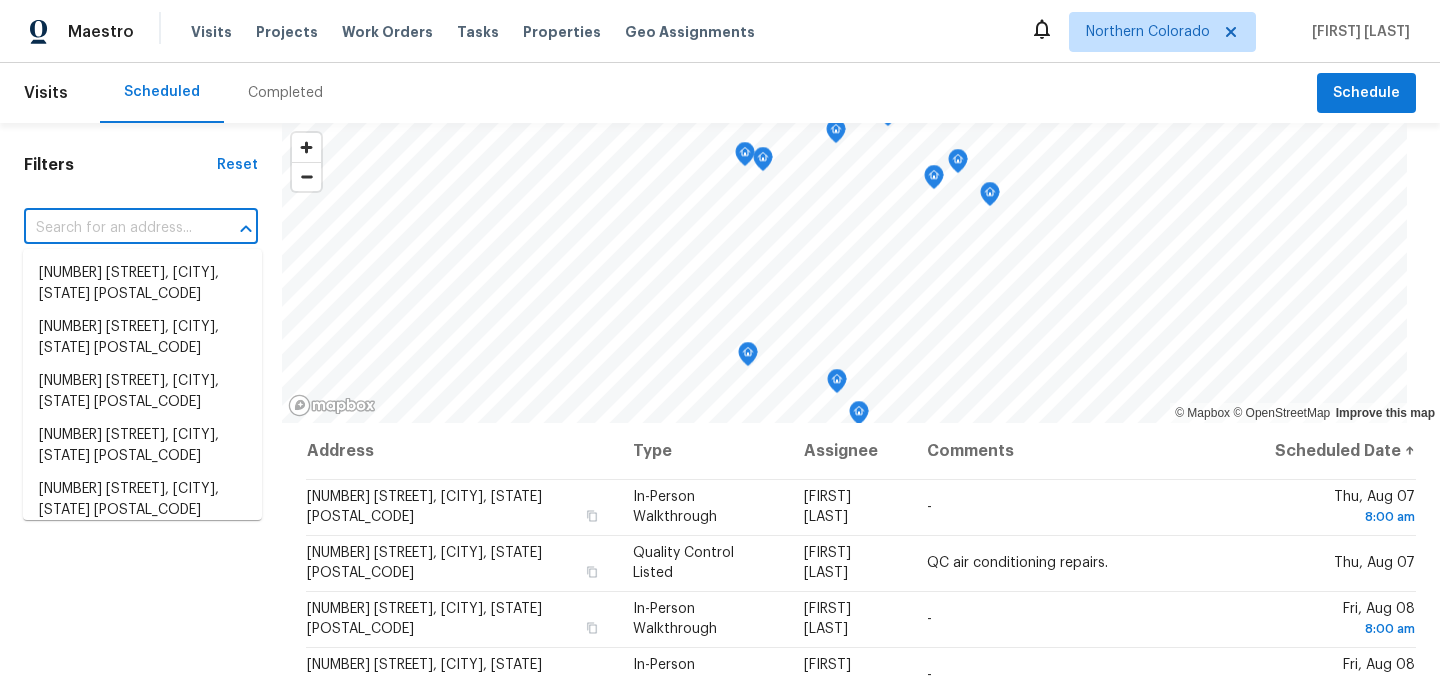 click at bounding box center (113, 228) 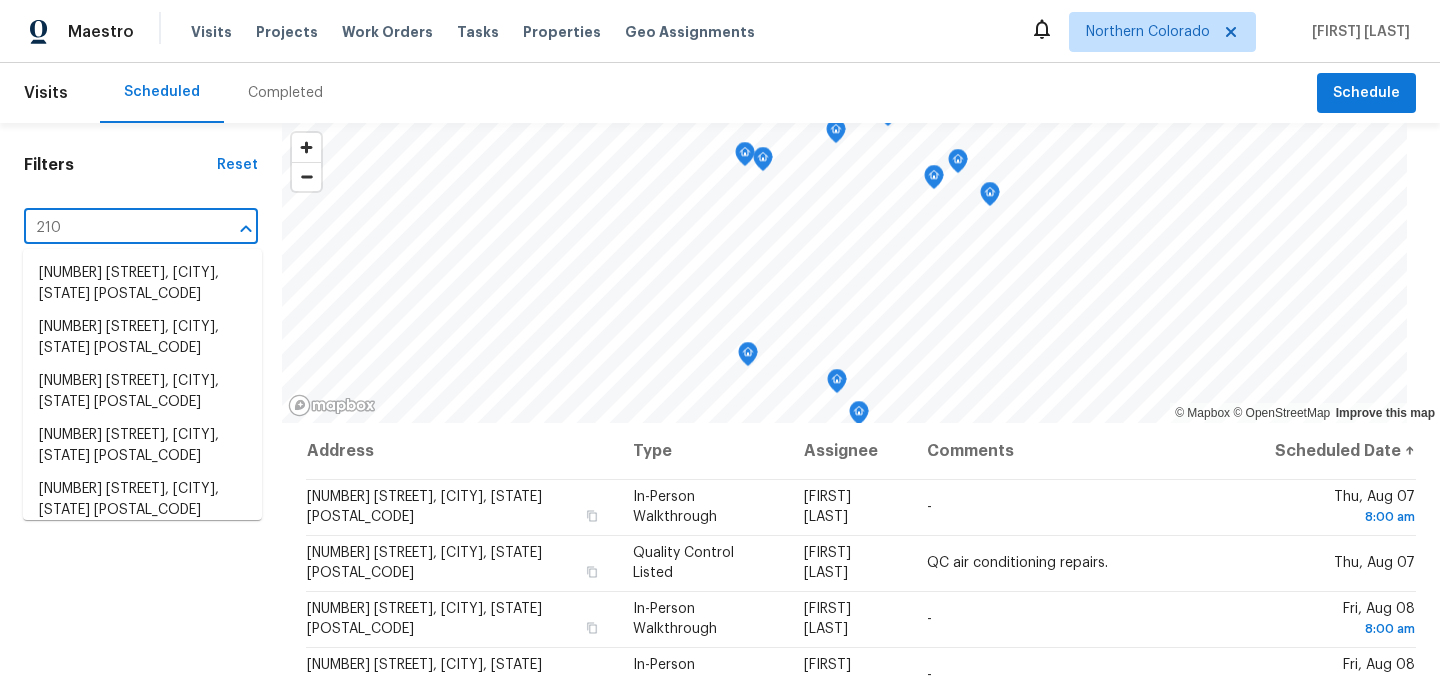 type on "2102" 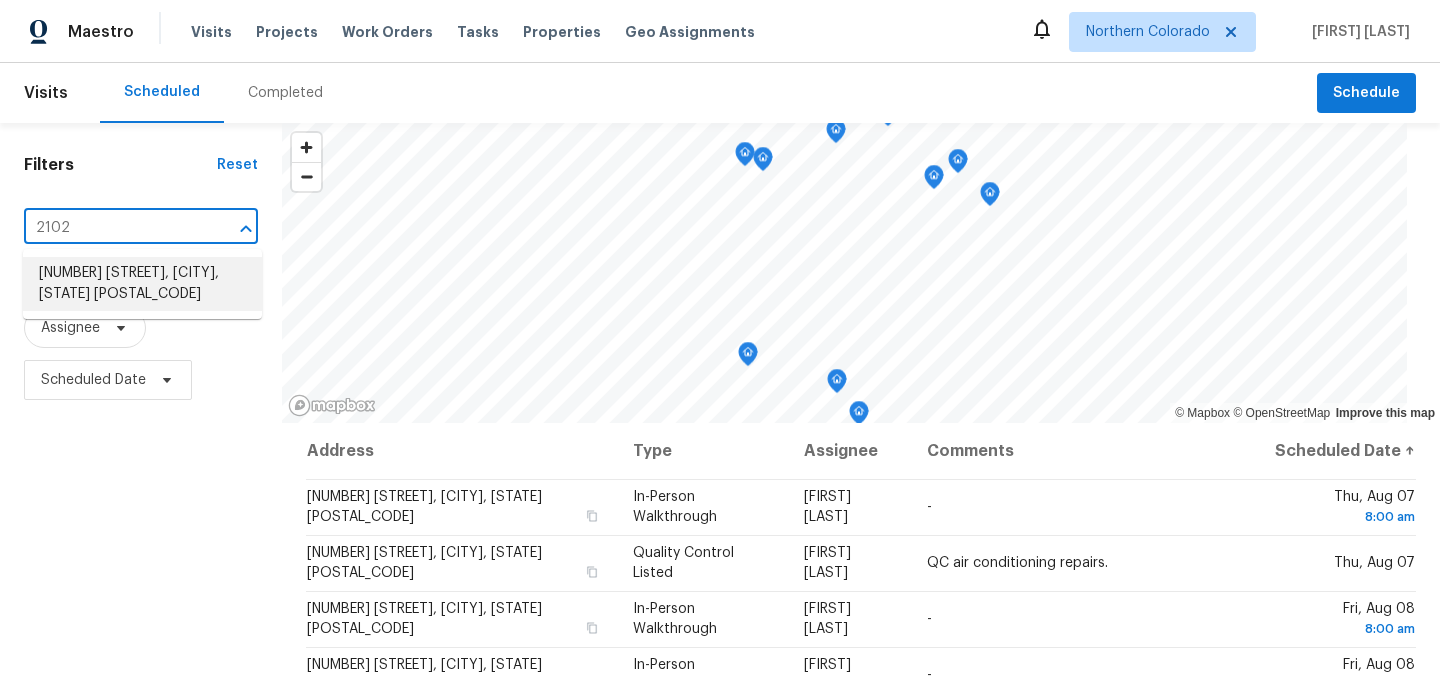 click on "2102 79th Ave, Greeley, CO 80634" at bounding box center [142, 284] 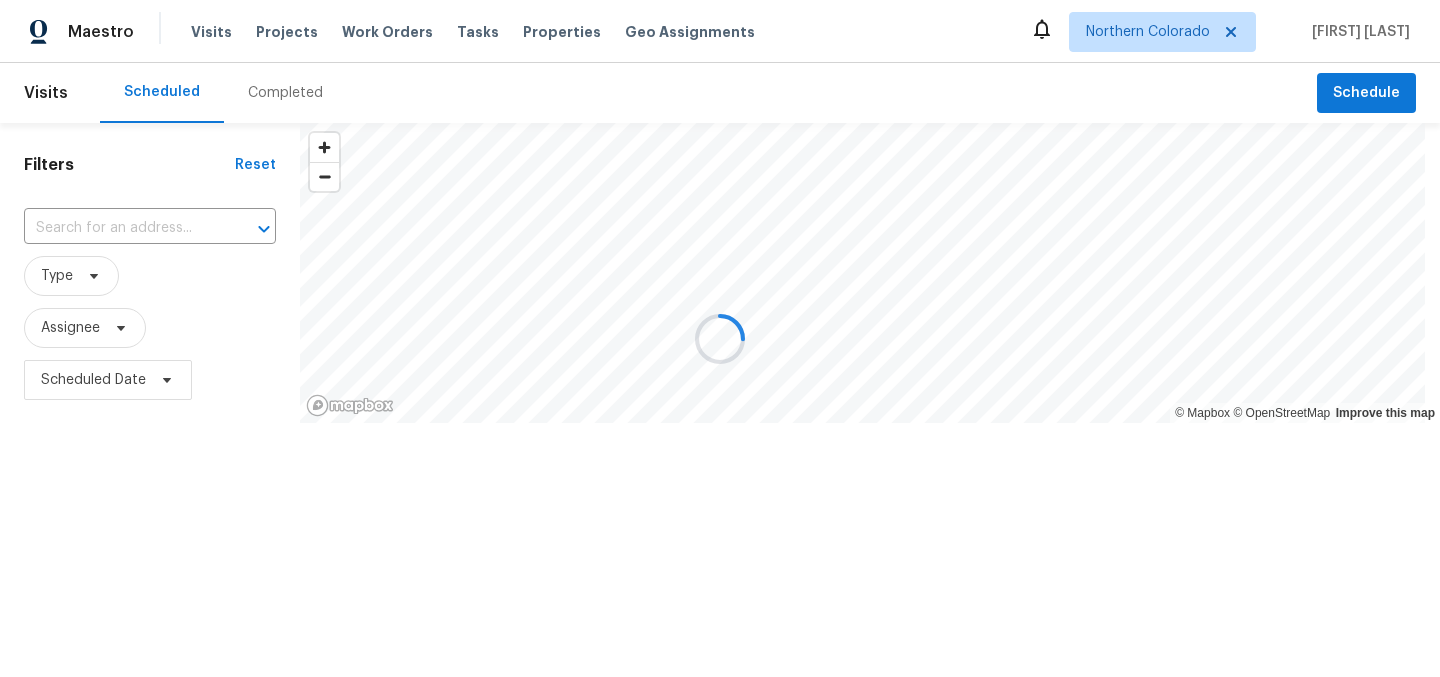 type on "2102 79th Ave, Greeley, CO 80634" 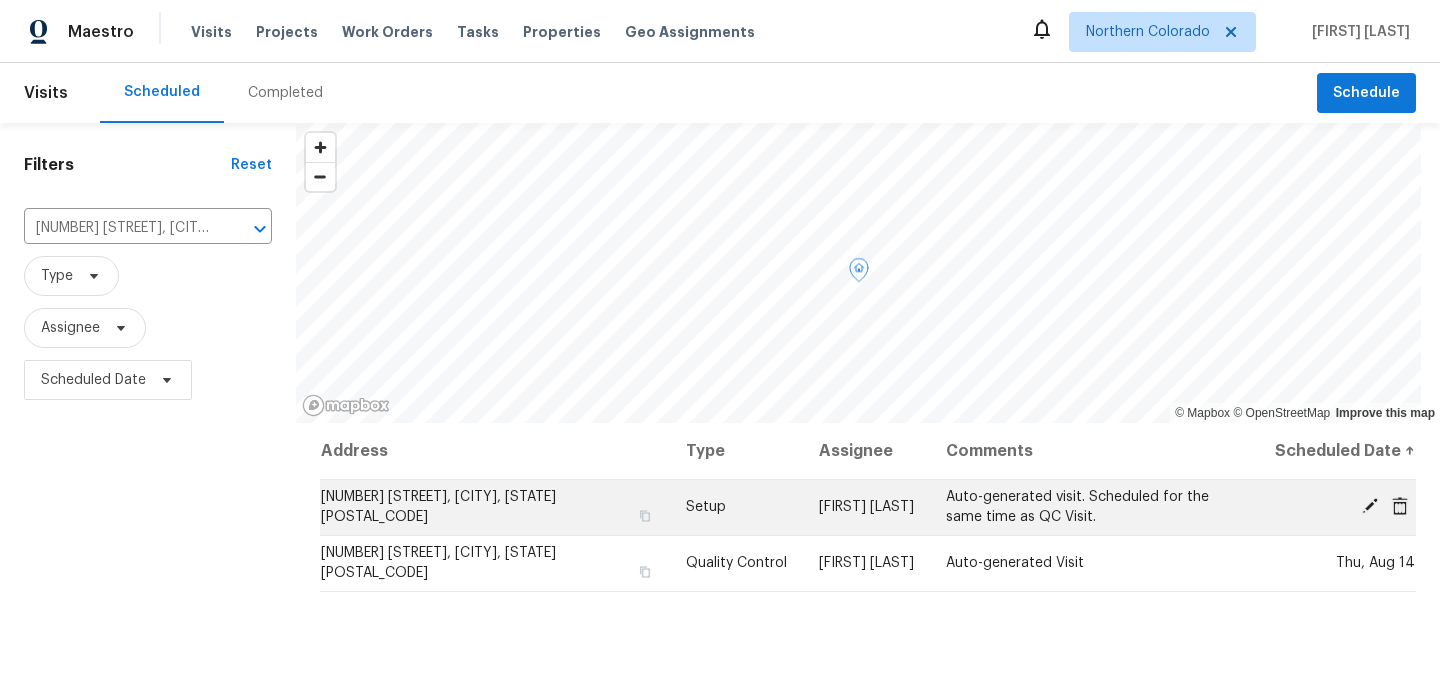 click 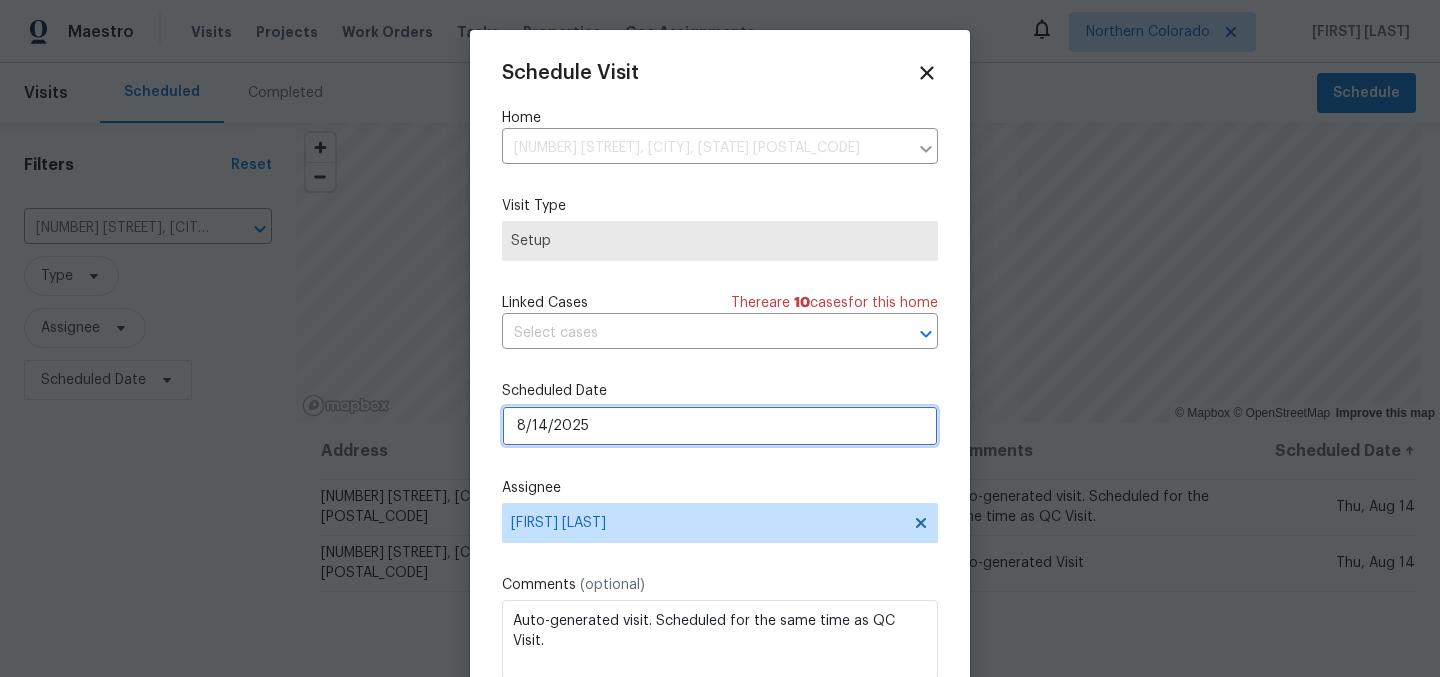 click on "8/14/2025" at bounding box center [720, 426] 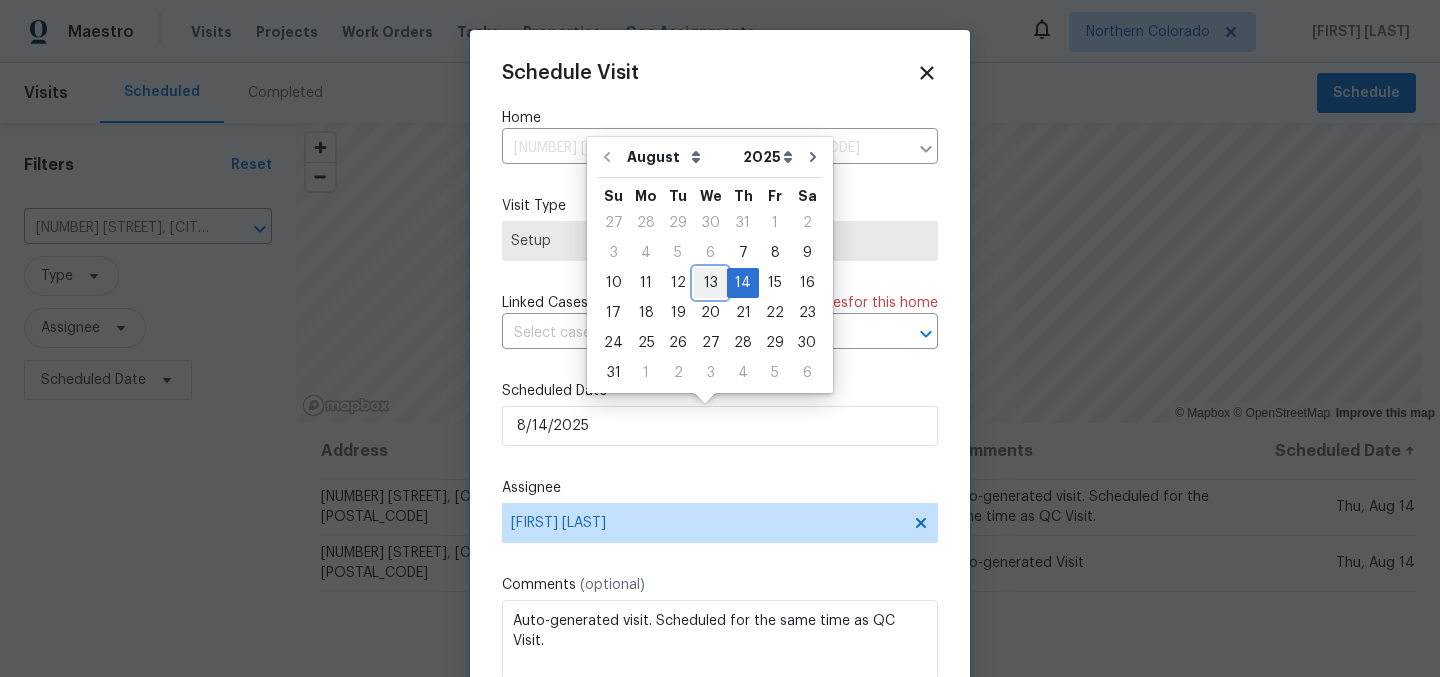 click on "13" at bounding box center [710, 283] 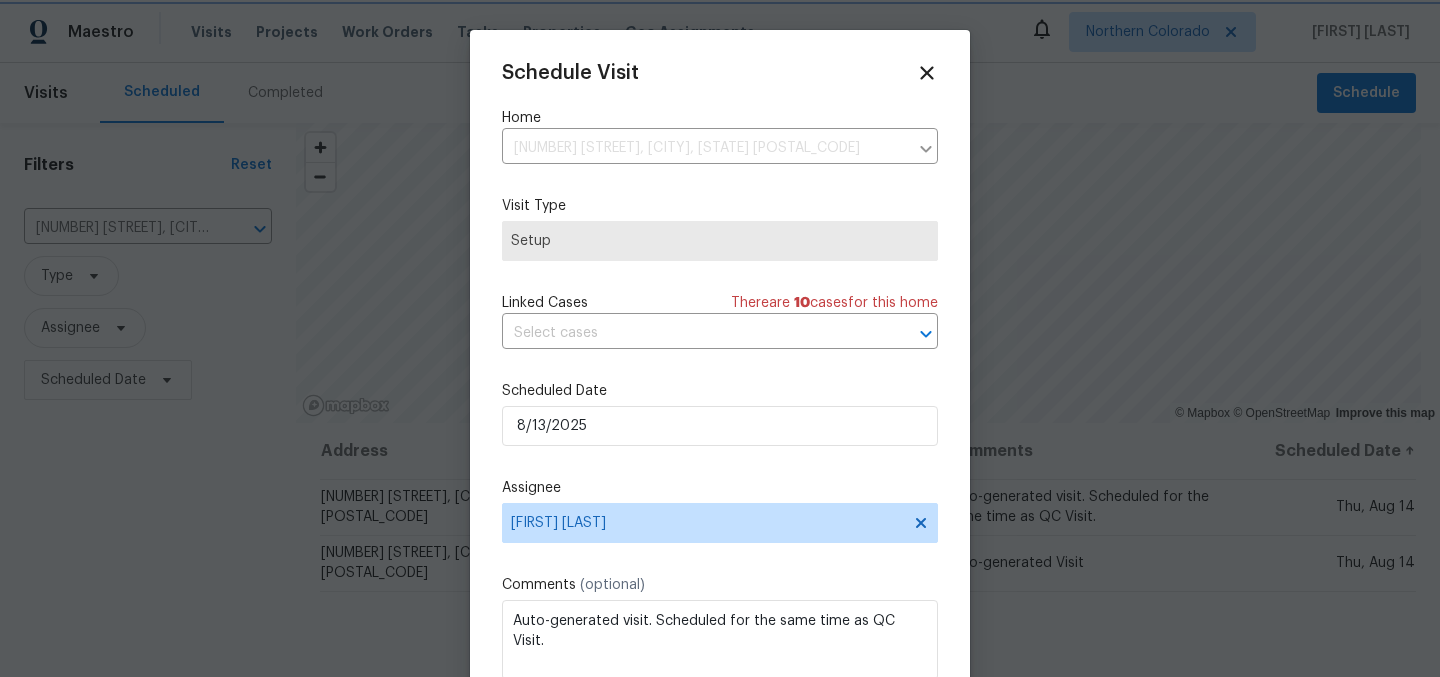 scroll, scrollTop: 36, scrollLeft: 0, axis: vertical 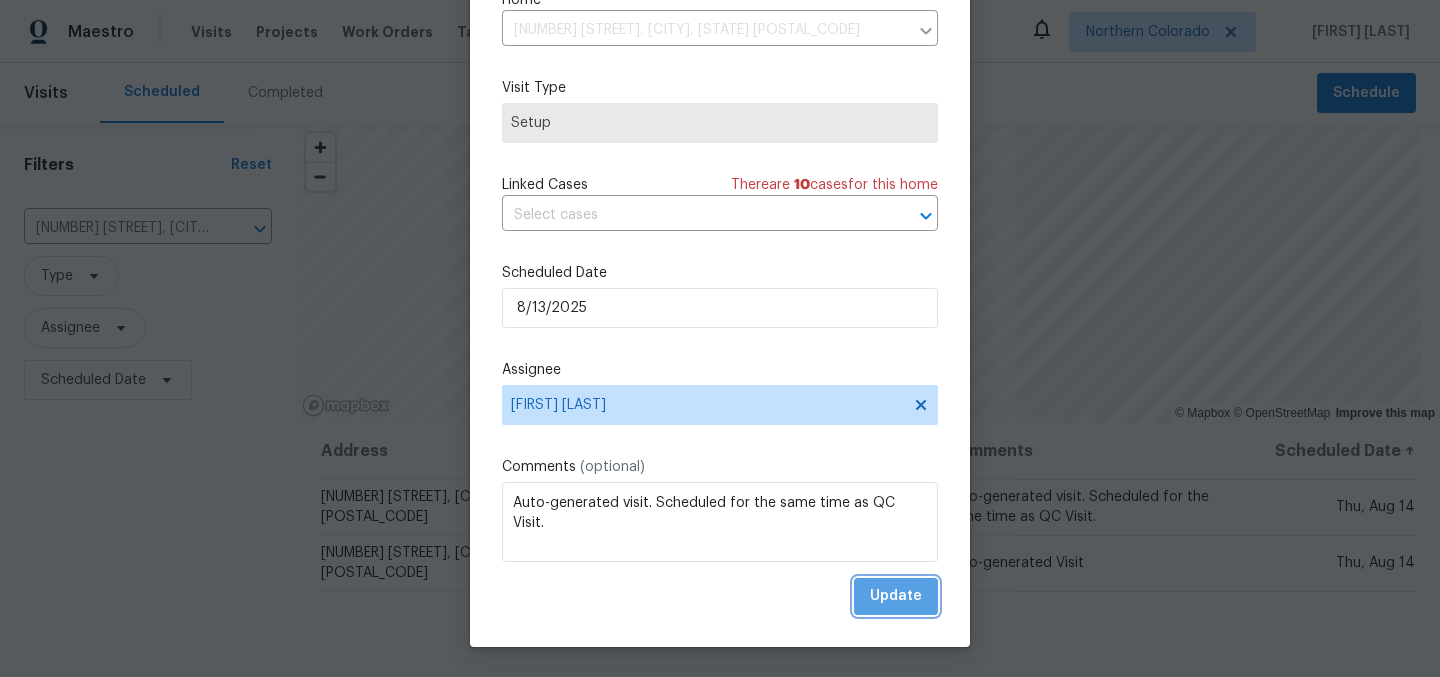 click on "Update" at bounding box center (896, 596) 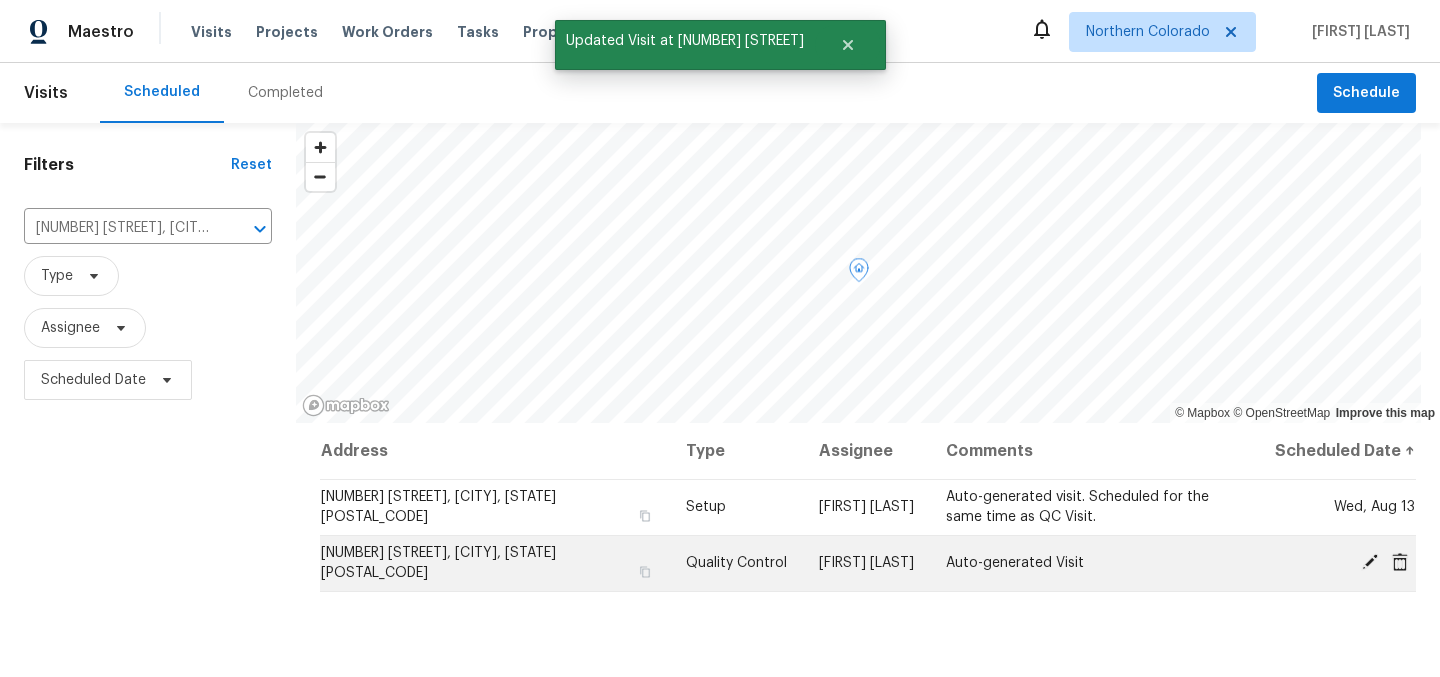 click 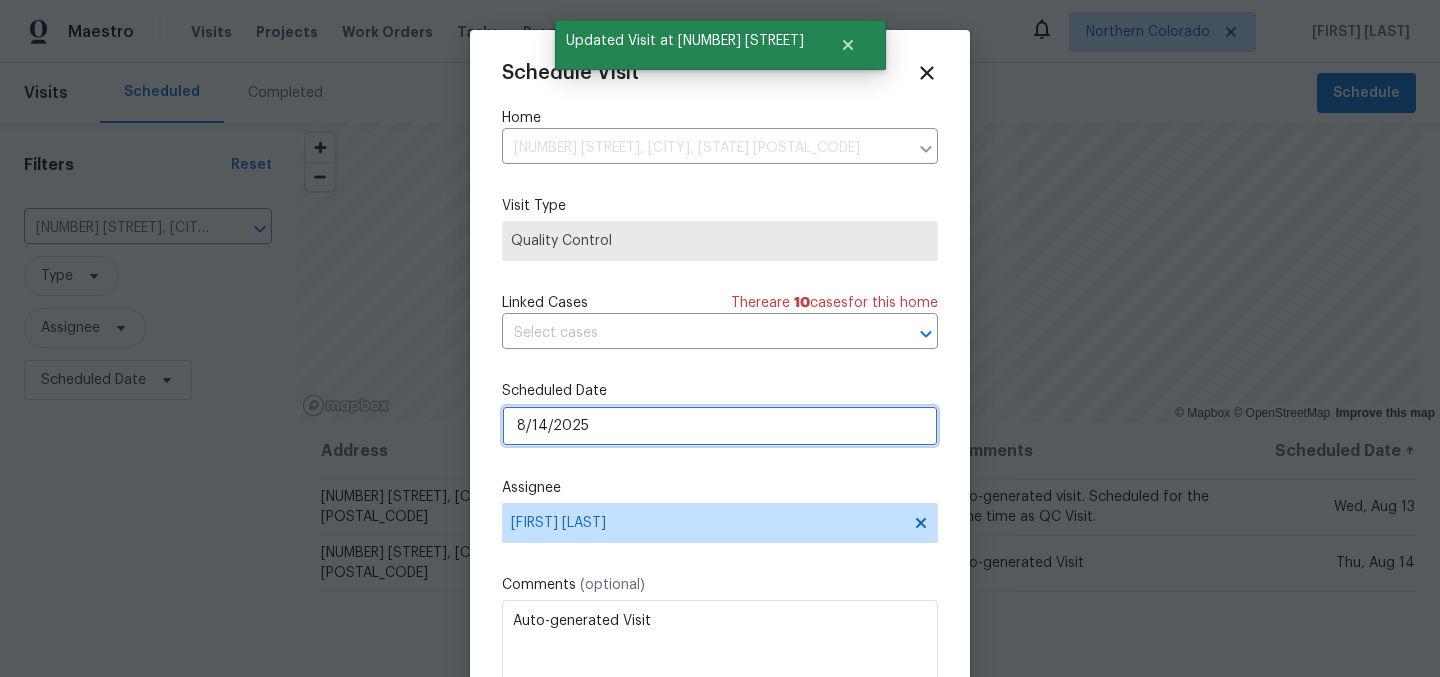 click on "8/14/2025" at bounding box center [720, 426] 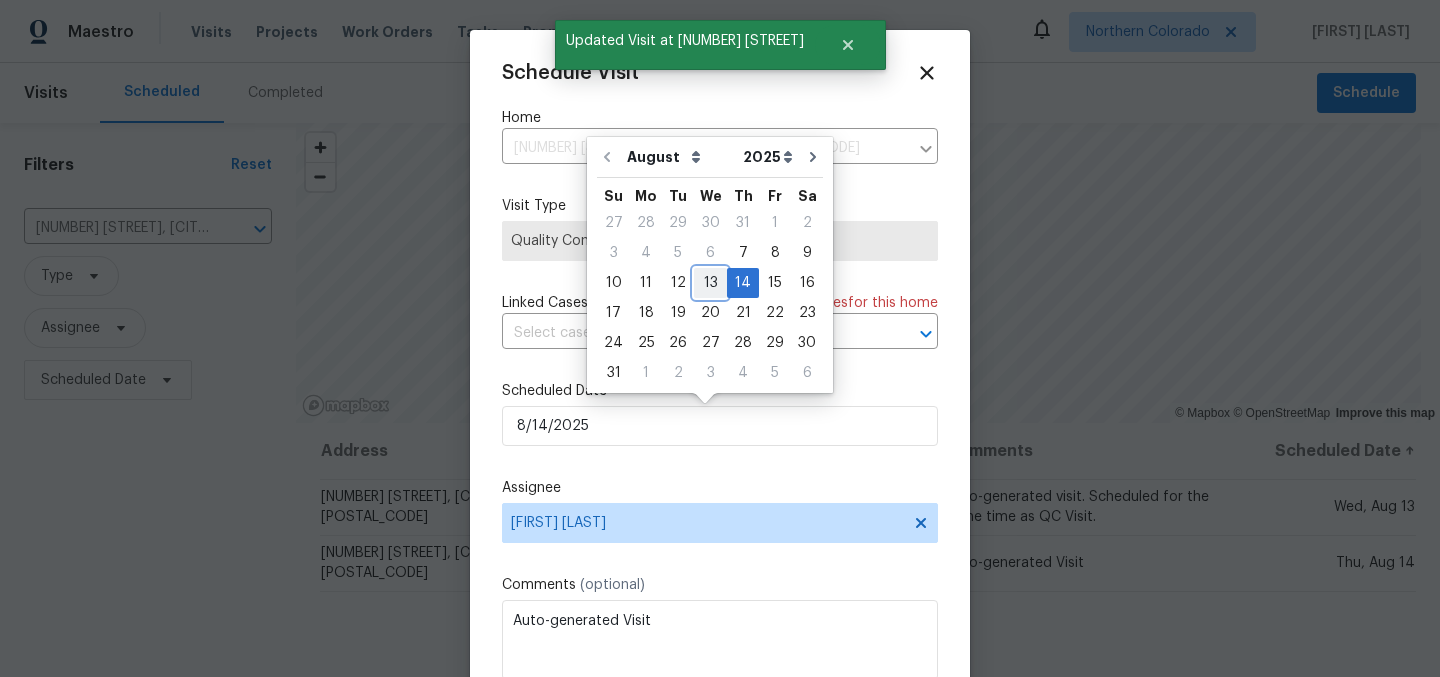 click on "13" at bounding box center (710, 283) 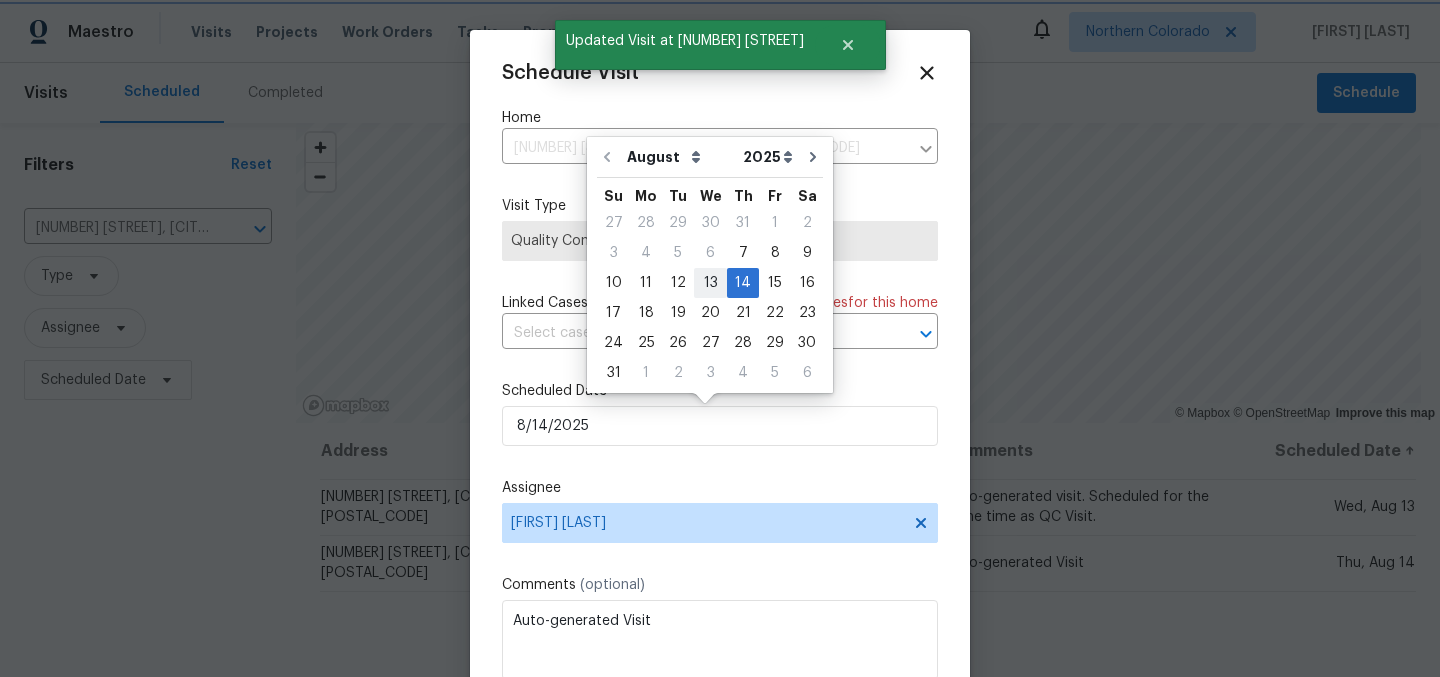 type on "8/13/2025" 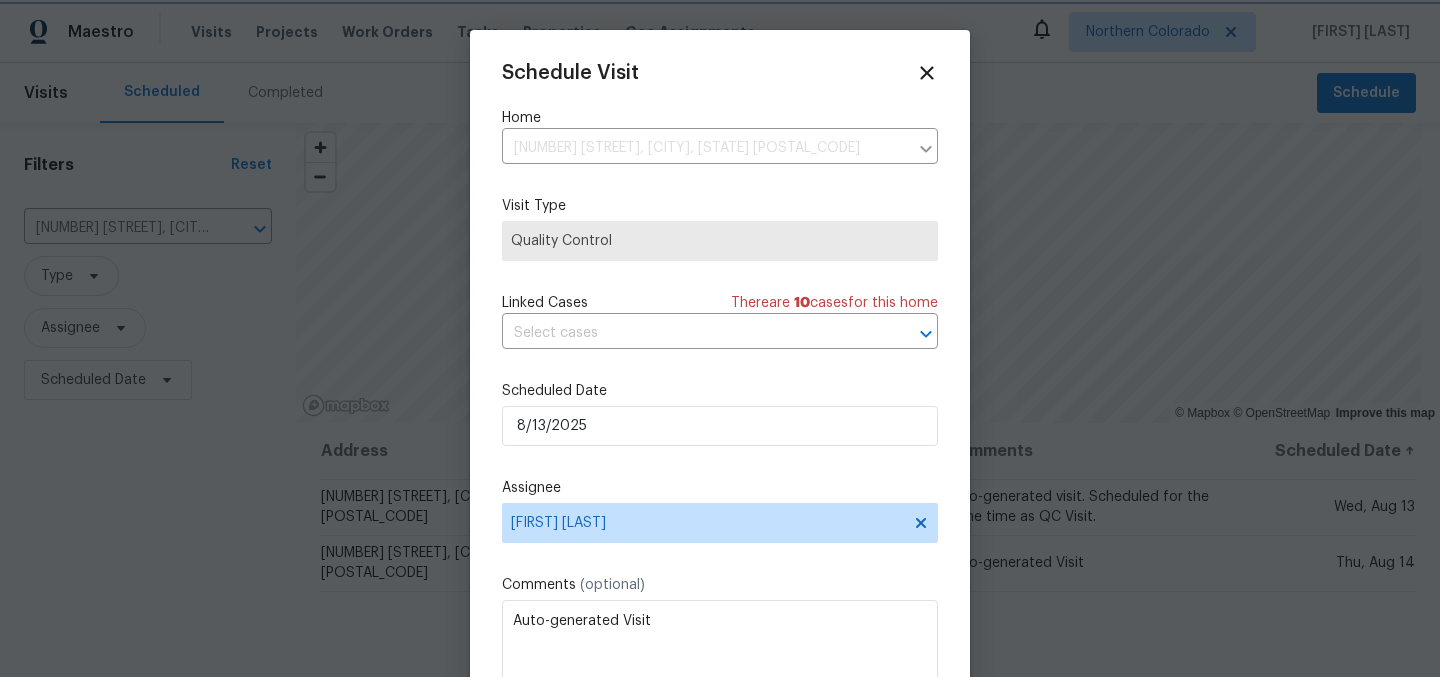 scroll, scrollTop: 36, scrollLeft: 0, axis: vertical 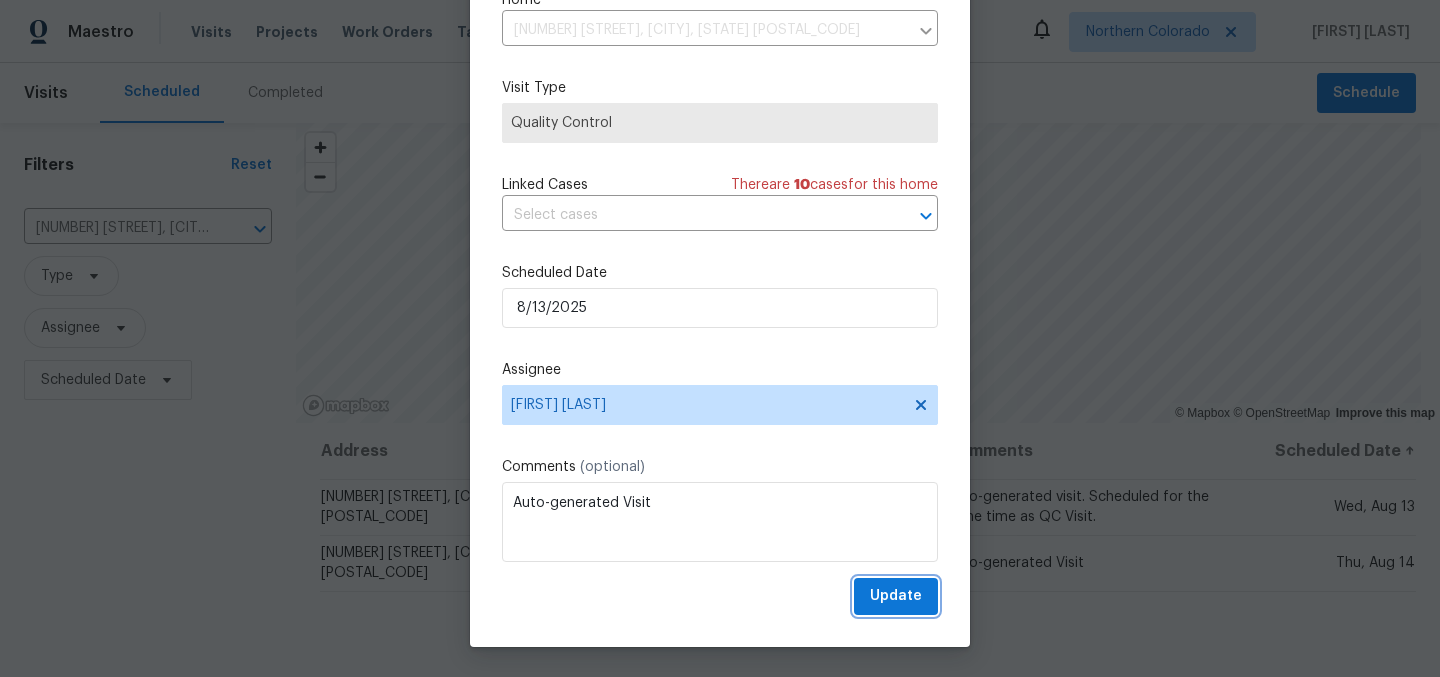 click on "Update" at bounding box center [896, 596] 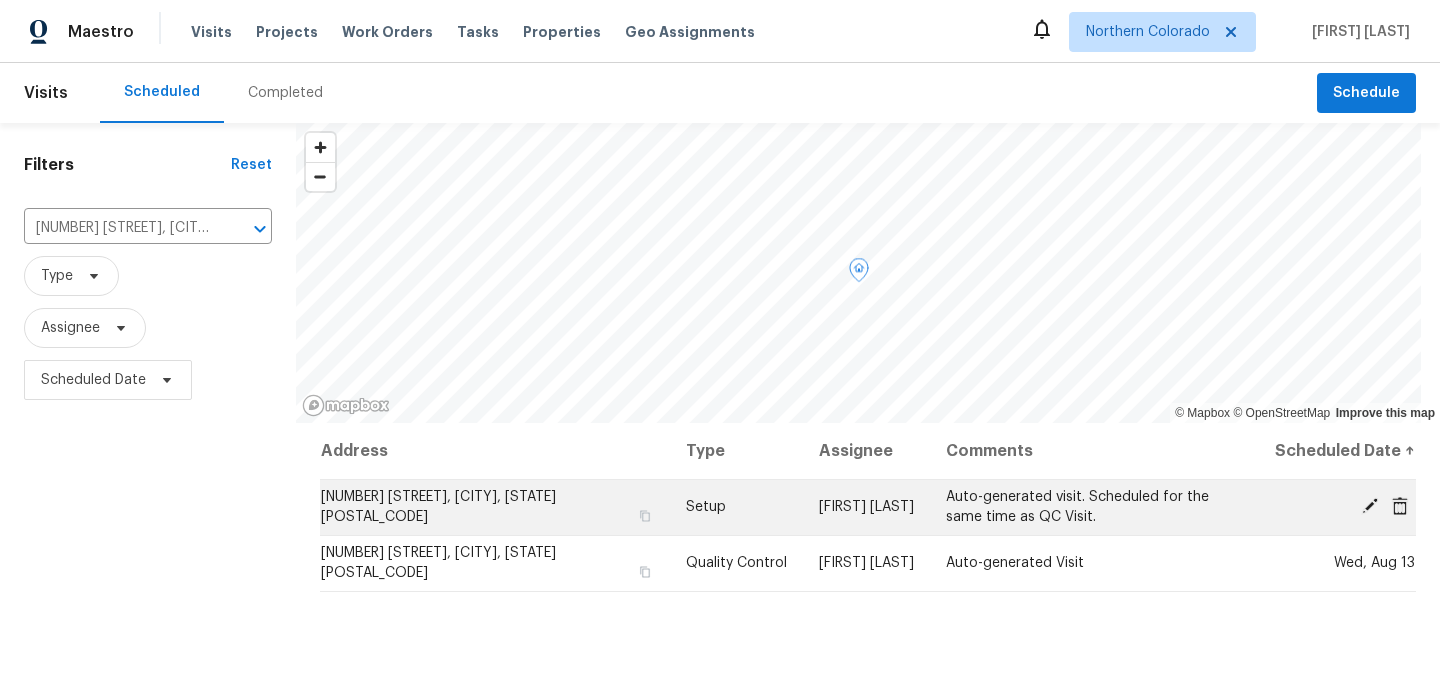click on "2102 79th Ave, Greeley, CO 80634" at bounding box center (438, 507) 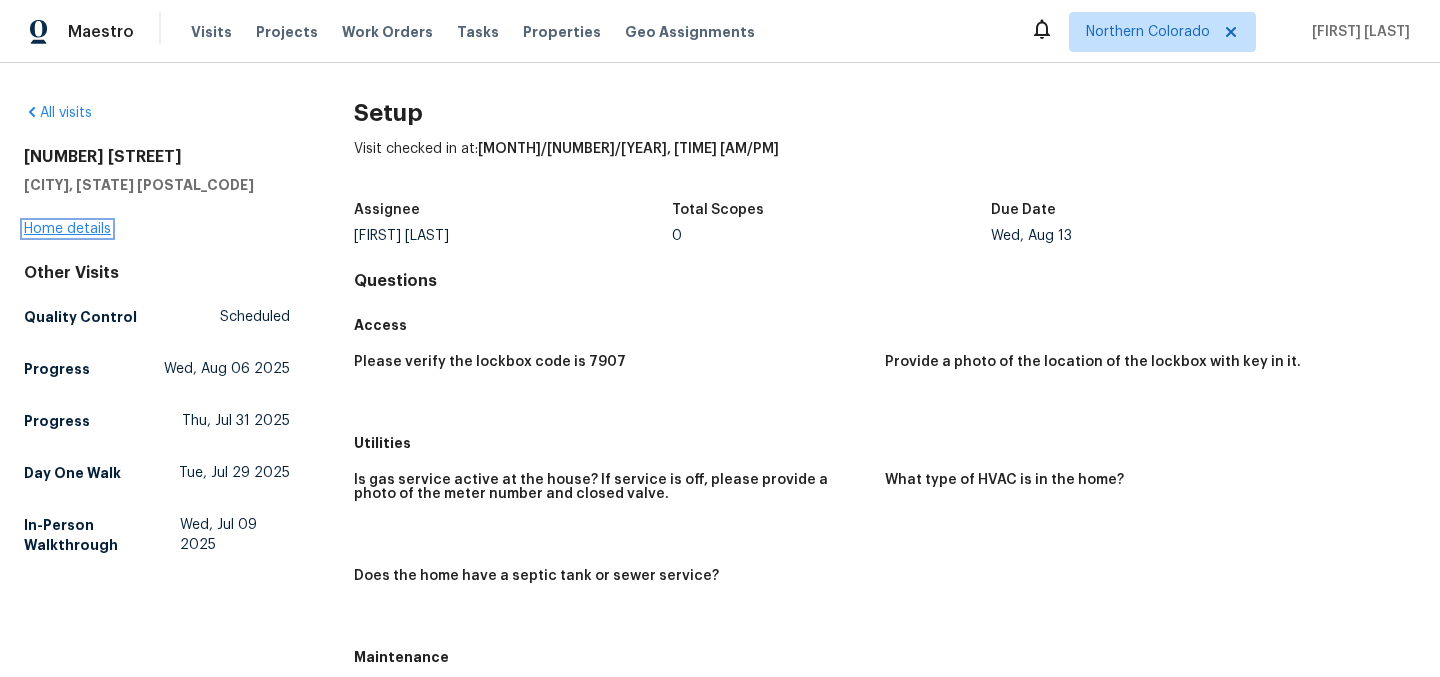 click on "Home details" at bounding box center [67, 229] 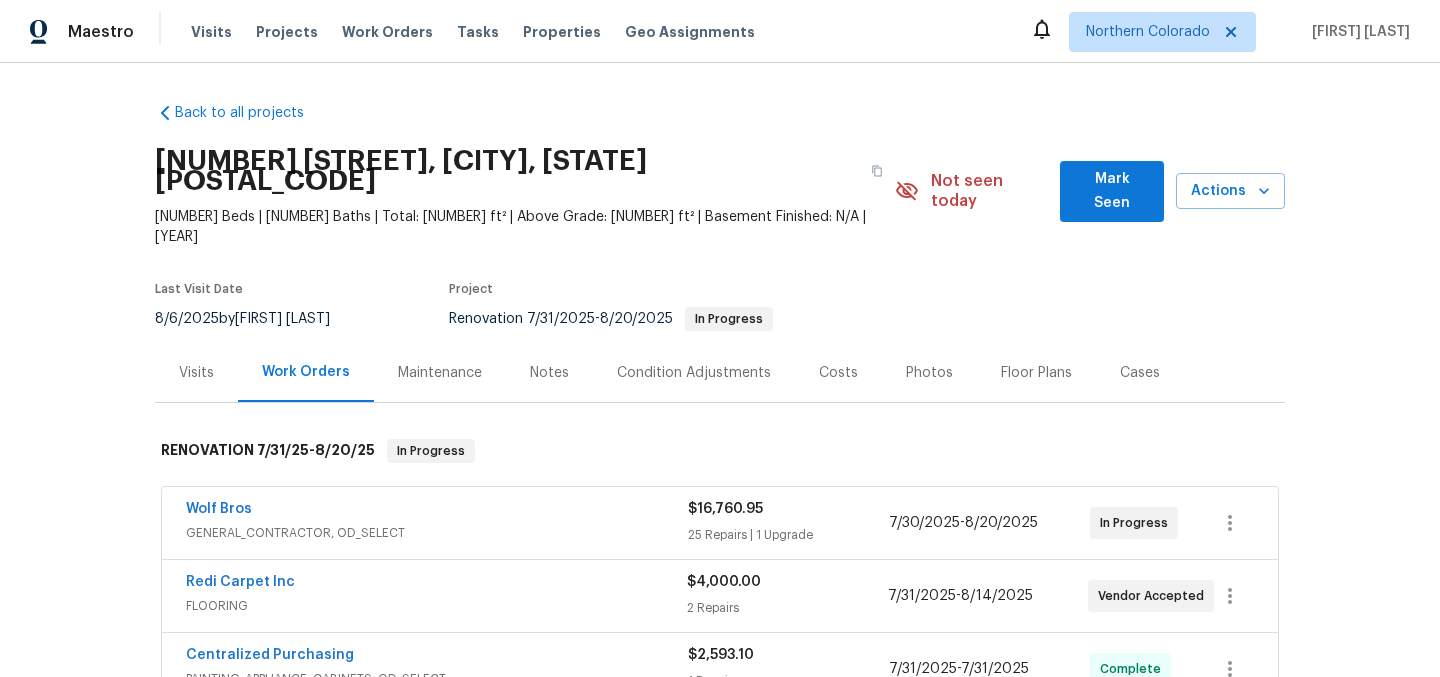 click on "Notes" at bounding box center (549, 373) 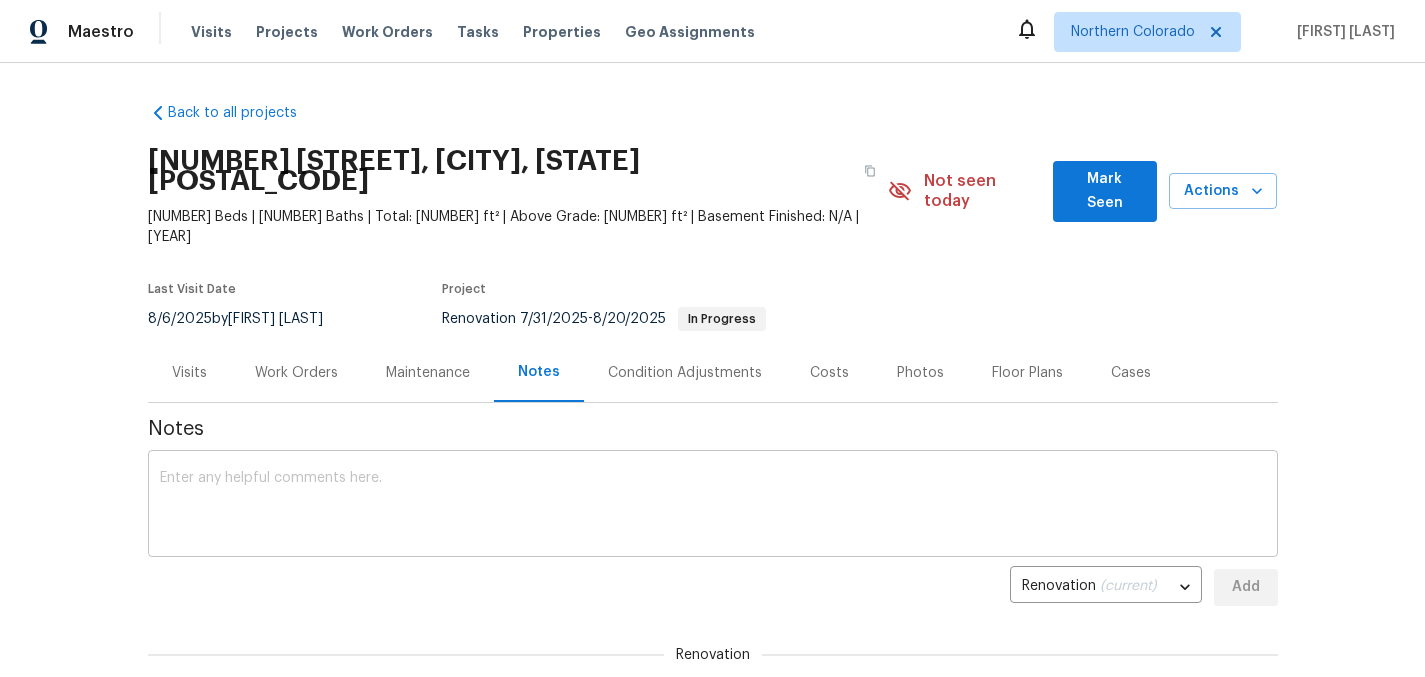 scroll, scrollTop: 85, scrollLeft: 0, axis: vertical 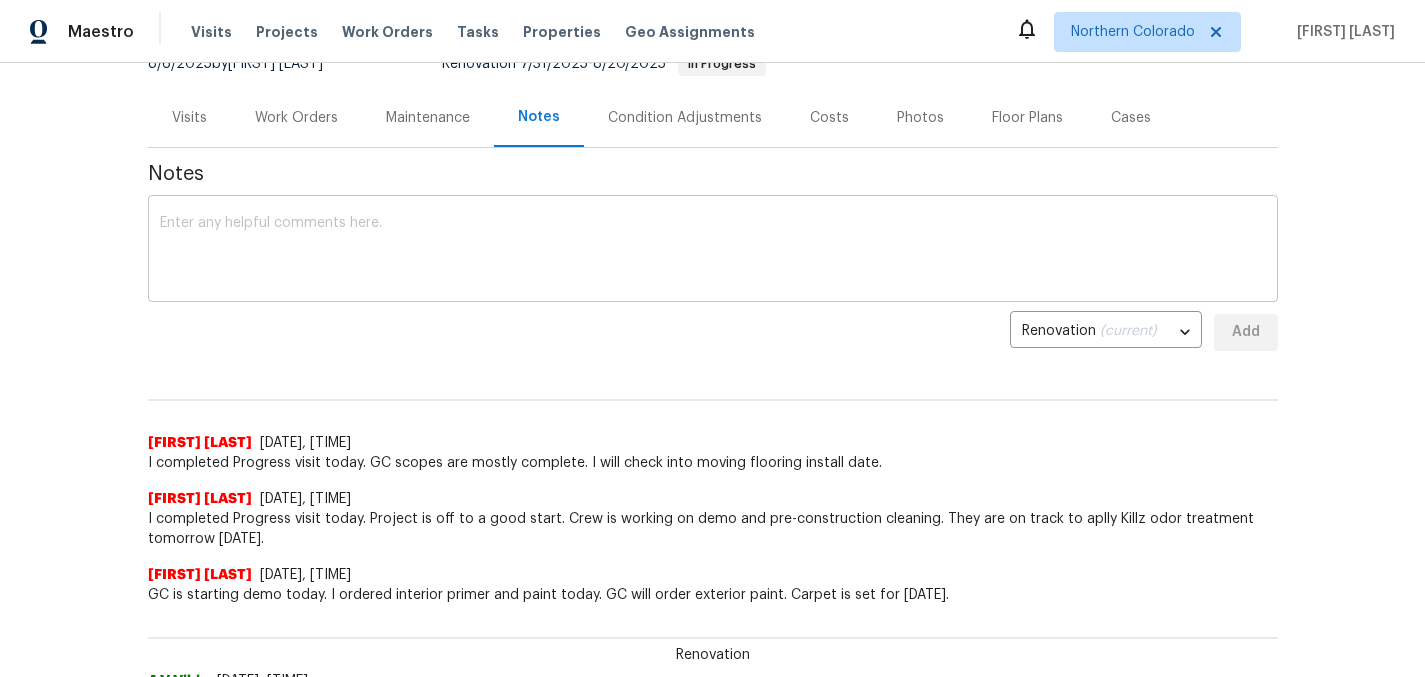 click at bounding box center [713, 251] 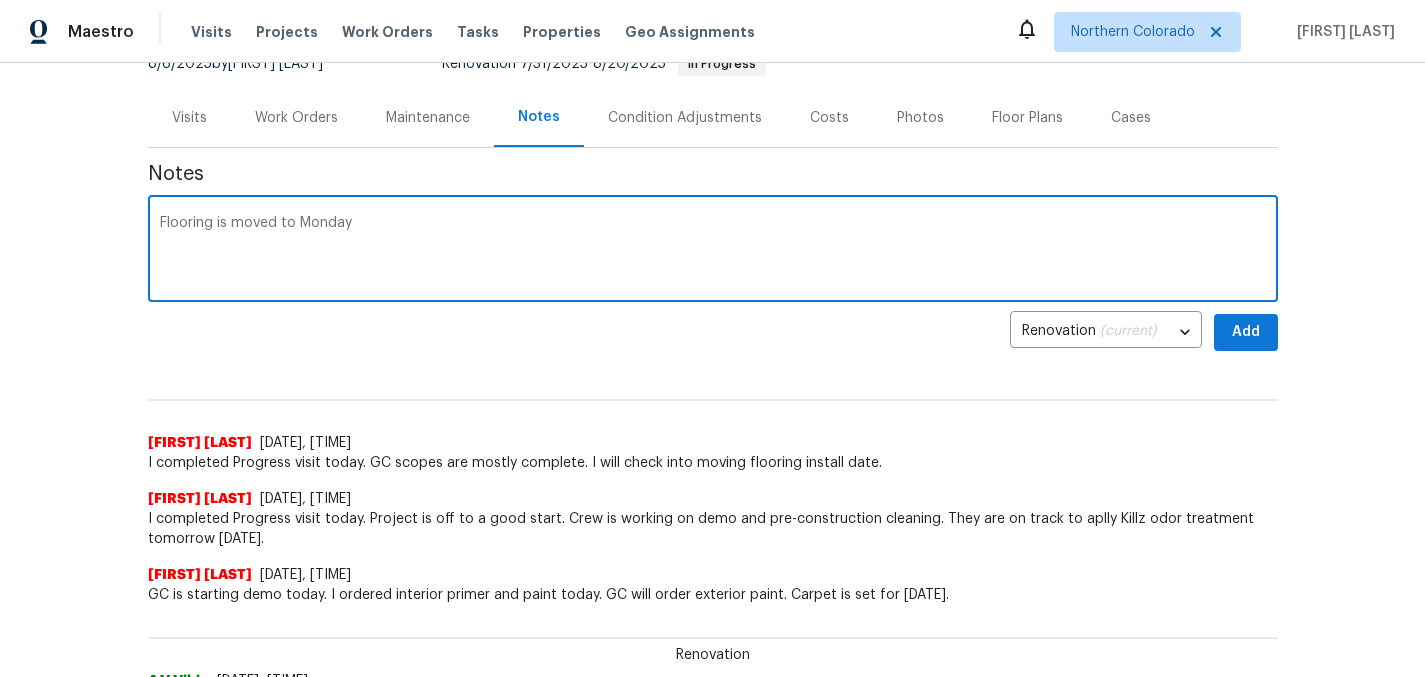 click on "Flooring is moved to Monday" at bounding box center (713, 251) 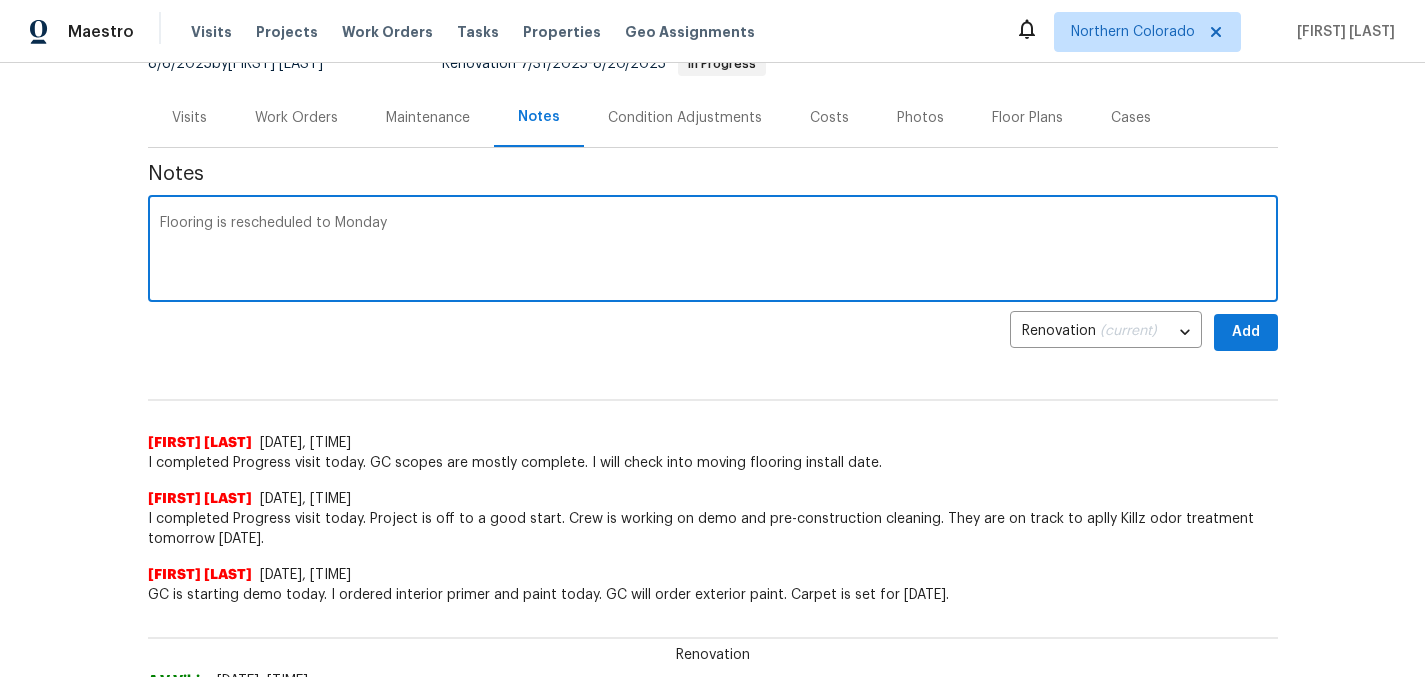click on "Flooring is rescheduled to Monday" at bounding box center [713, 251] 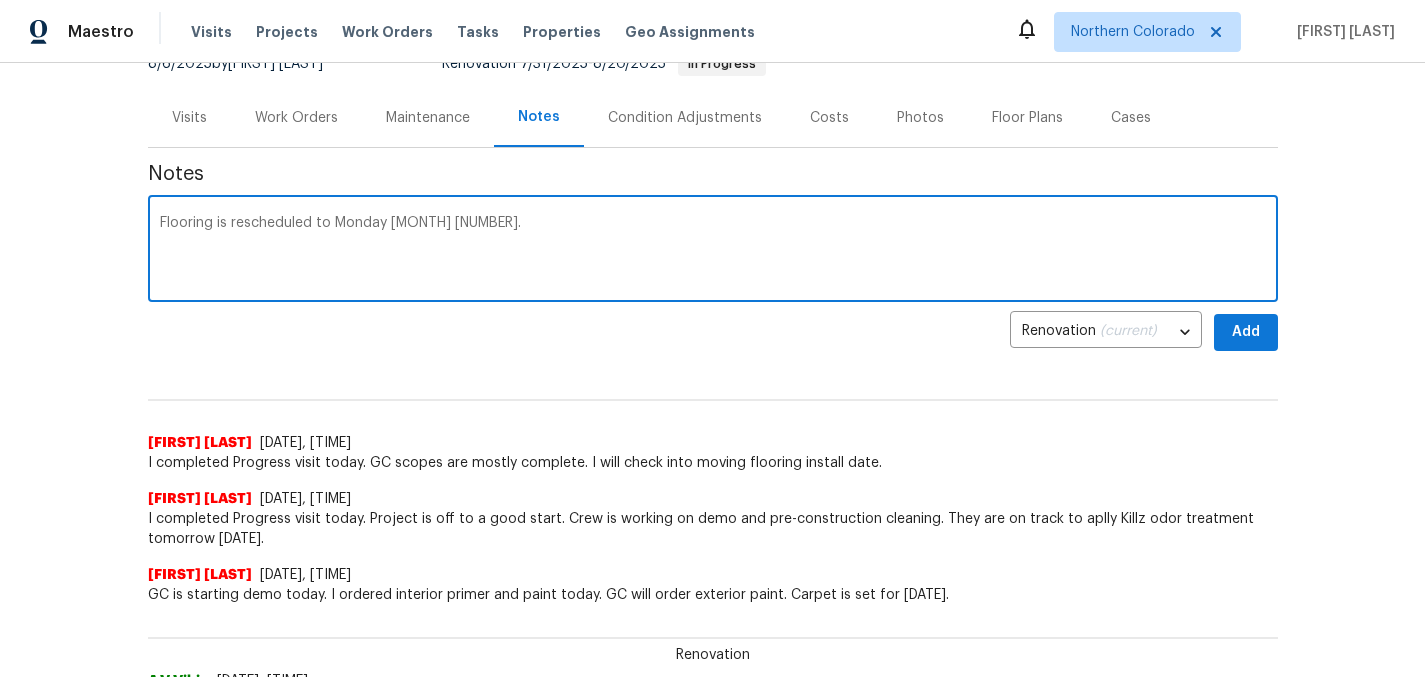 type on "Flooring is rescheduled to Monday 8/11." 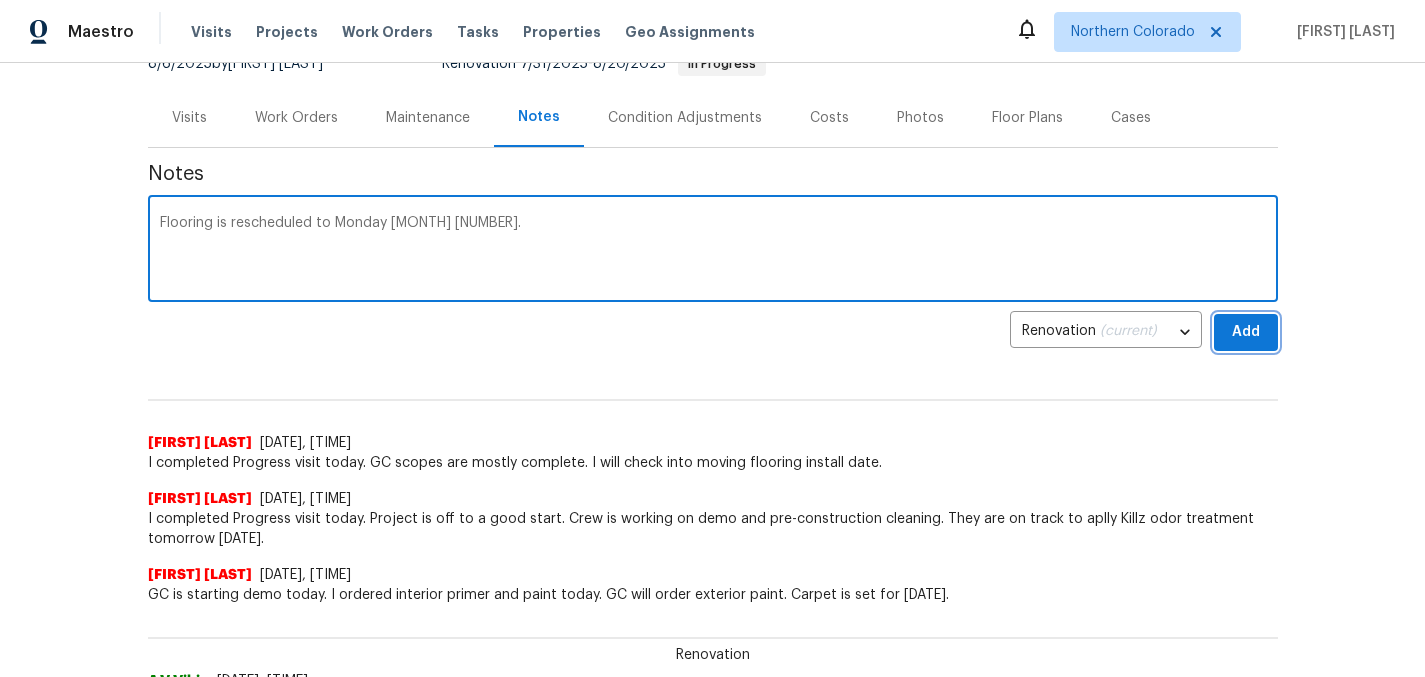 click on "Add" at bounding box center [1246, 332] 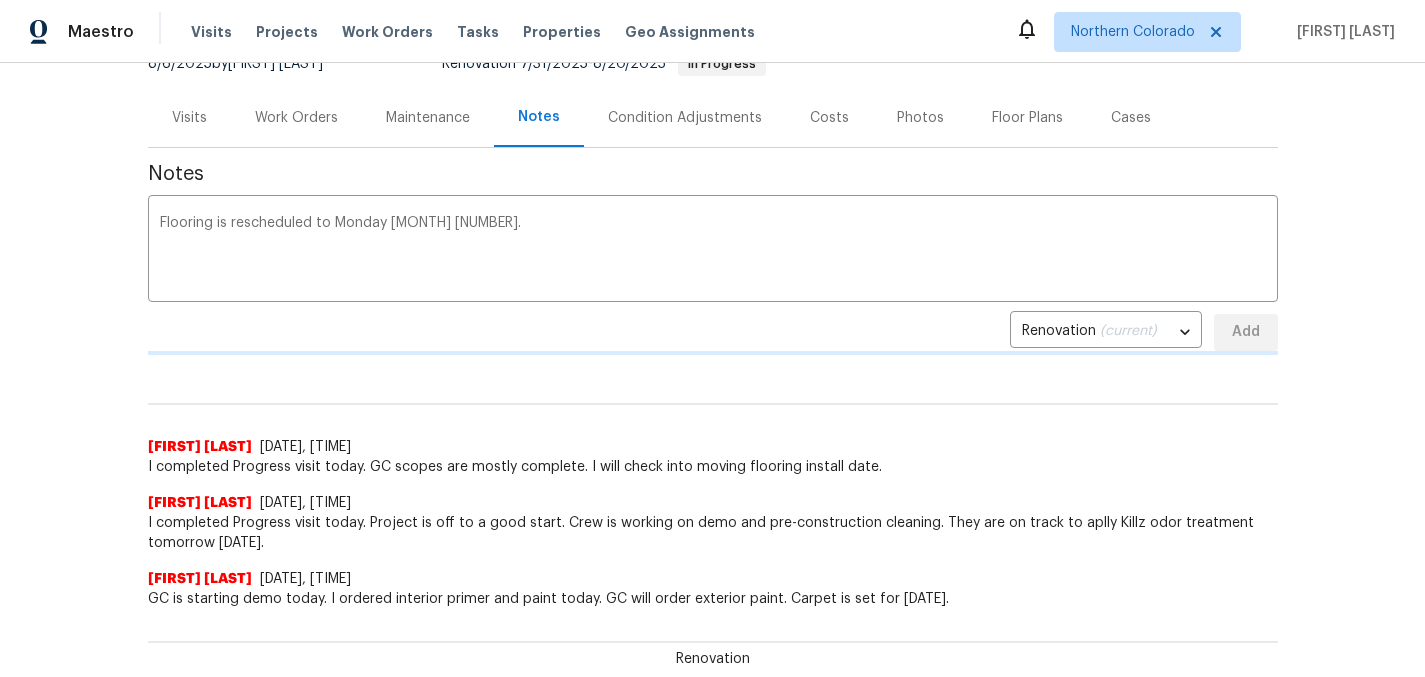 type 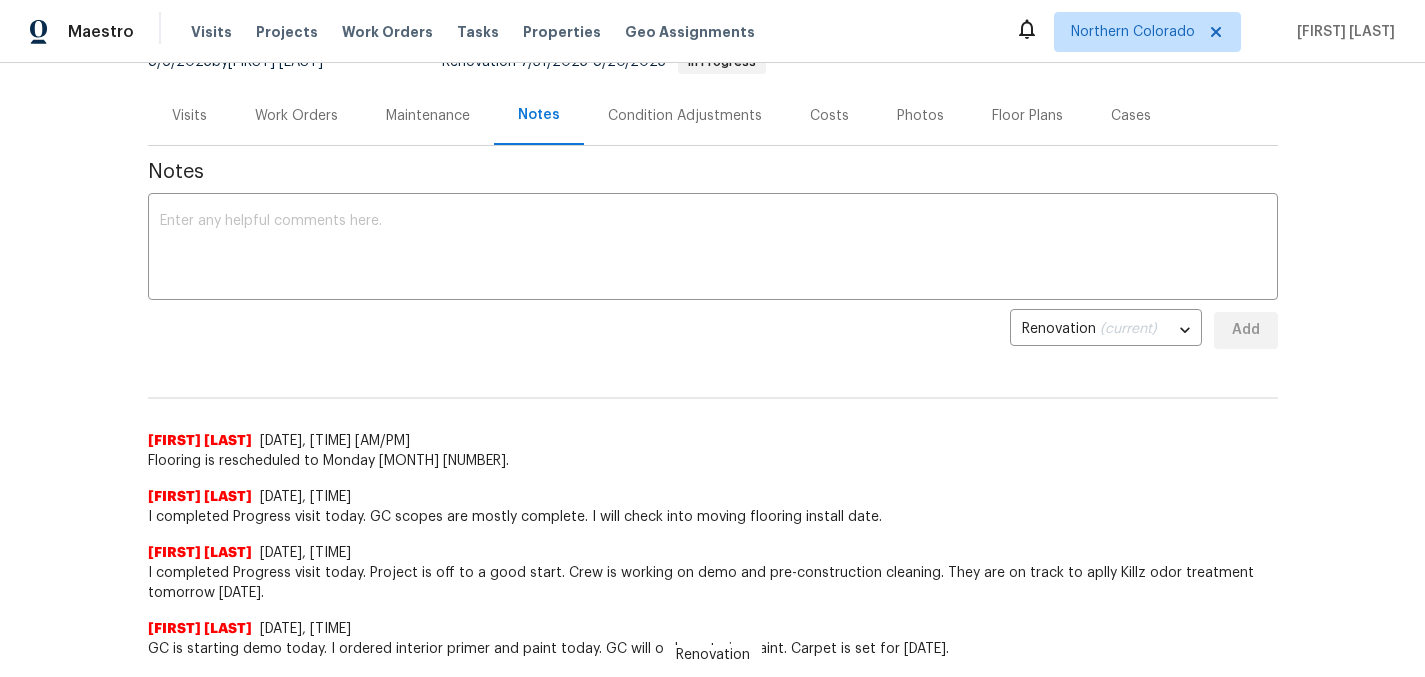 scroll, scrollTop: 0, scrollLeft: 0, axis: both 